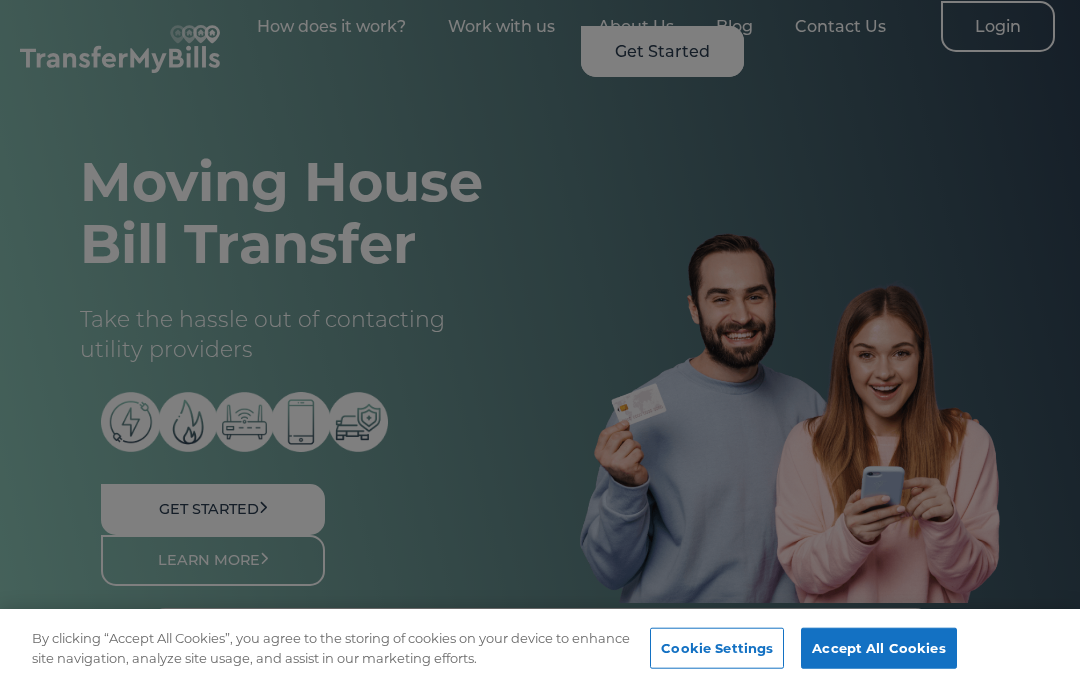 scroll, scrollTop: 0, scrollLeft: 0, axis: both 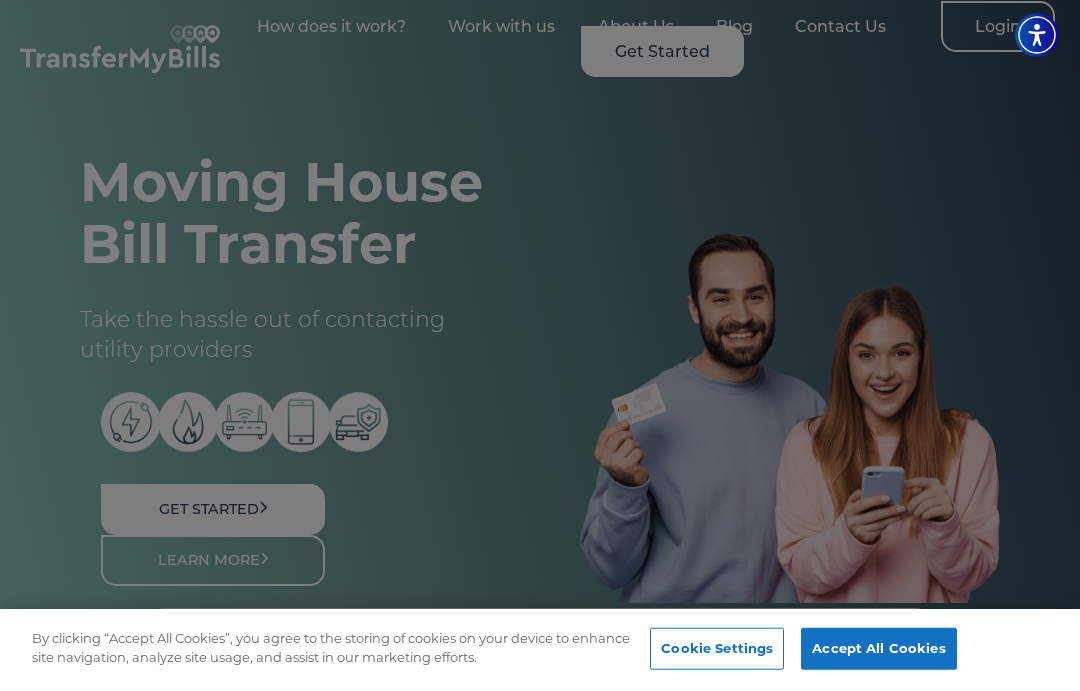 click on "Accept All Cookies" at bounding box center [878, 649] 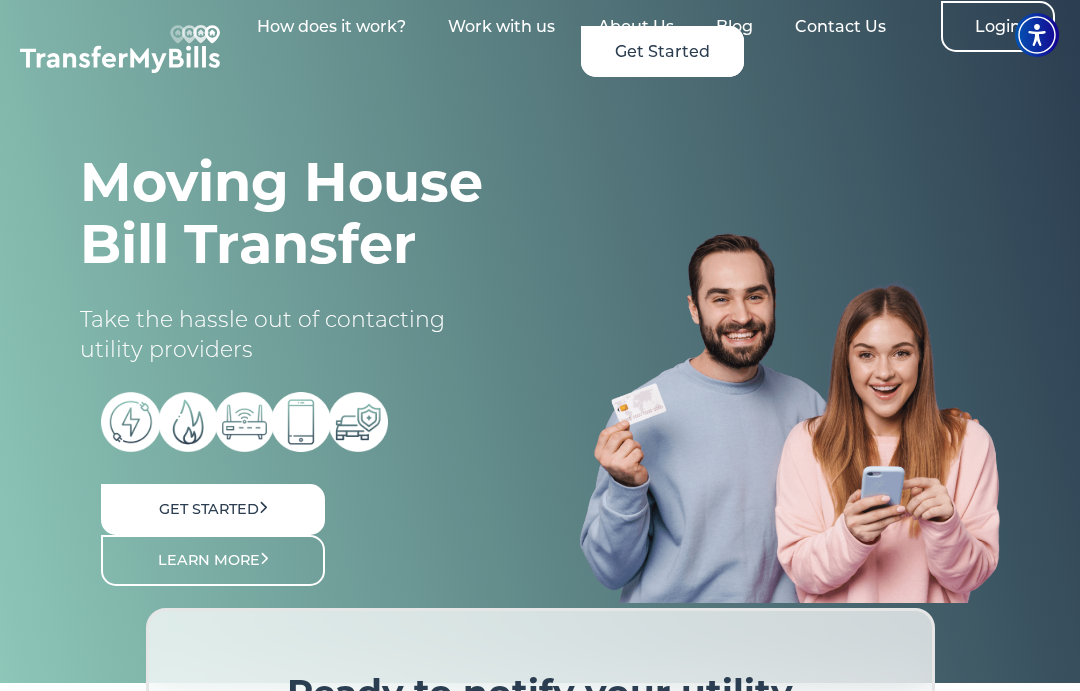 scroll, scrollTop: 0, scrollLeft: 0, axis: both 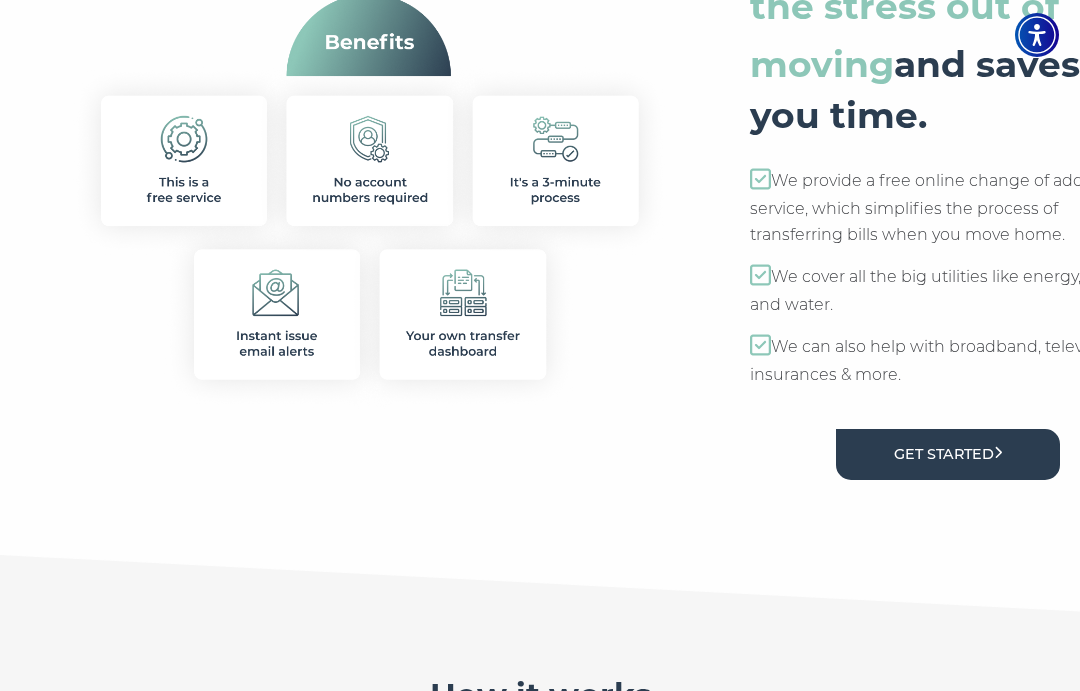 click on "Get Started" at bounding box center (948, 454) 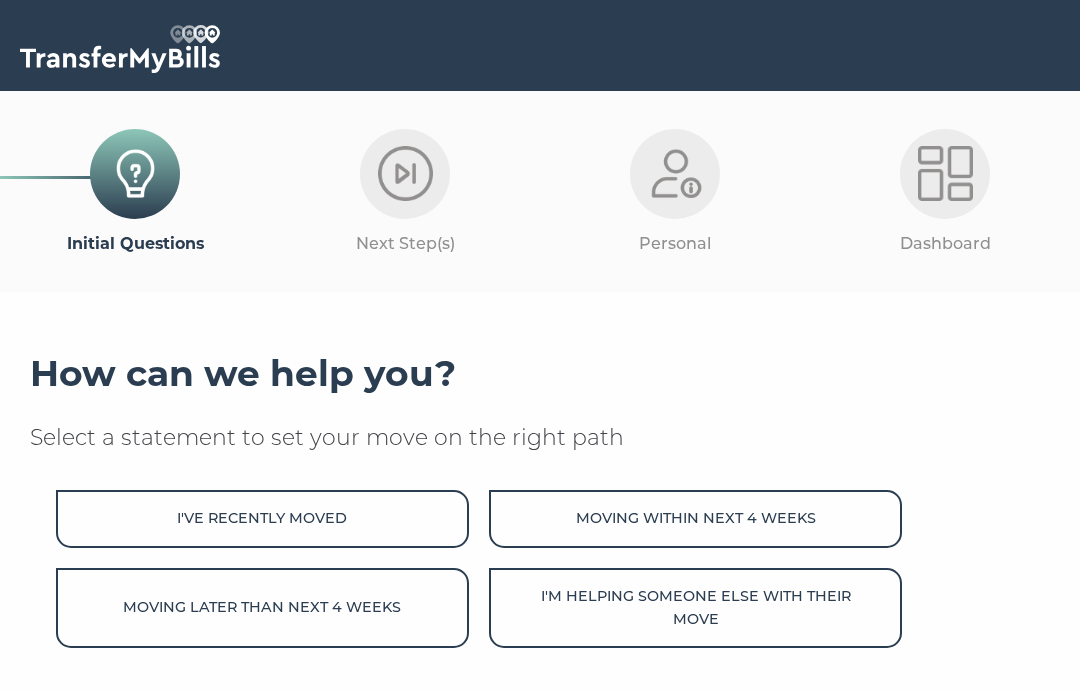 scroll, scrollTop: 0, scrollLeft: 0, axis: both 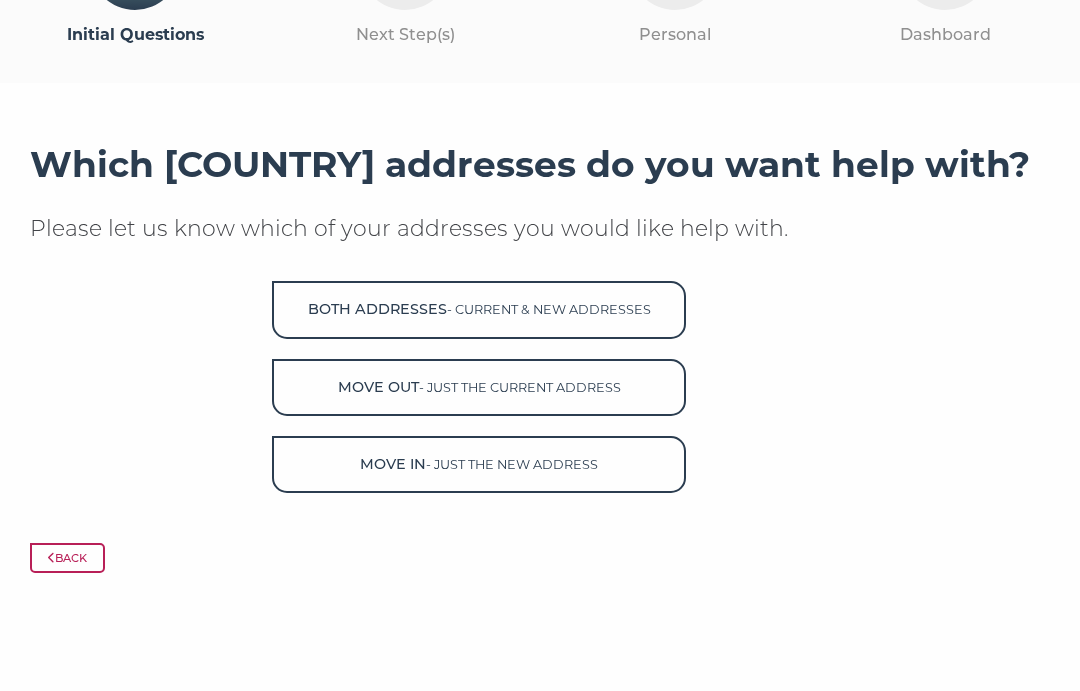 click on "- current & new addresses" at bounding box center (549, 309) 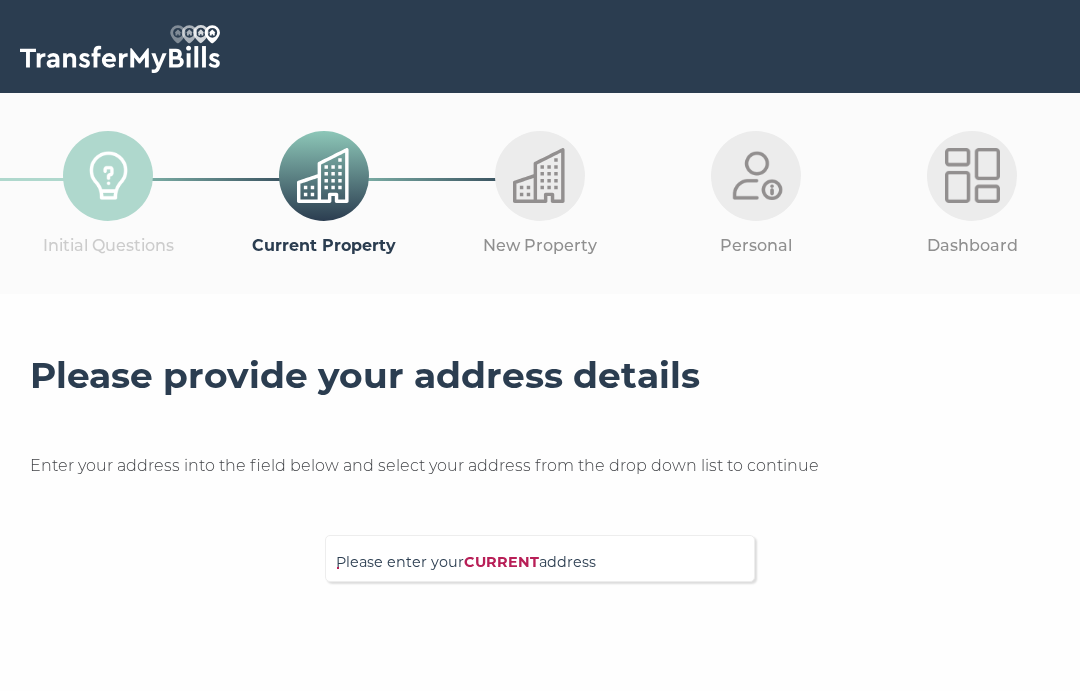 scroll, scrollTop: 0, scrollLeft: 0, axis: both 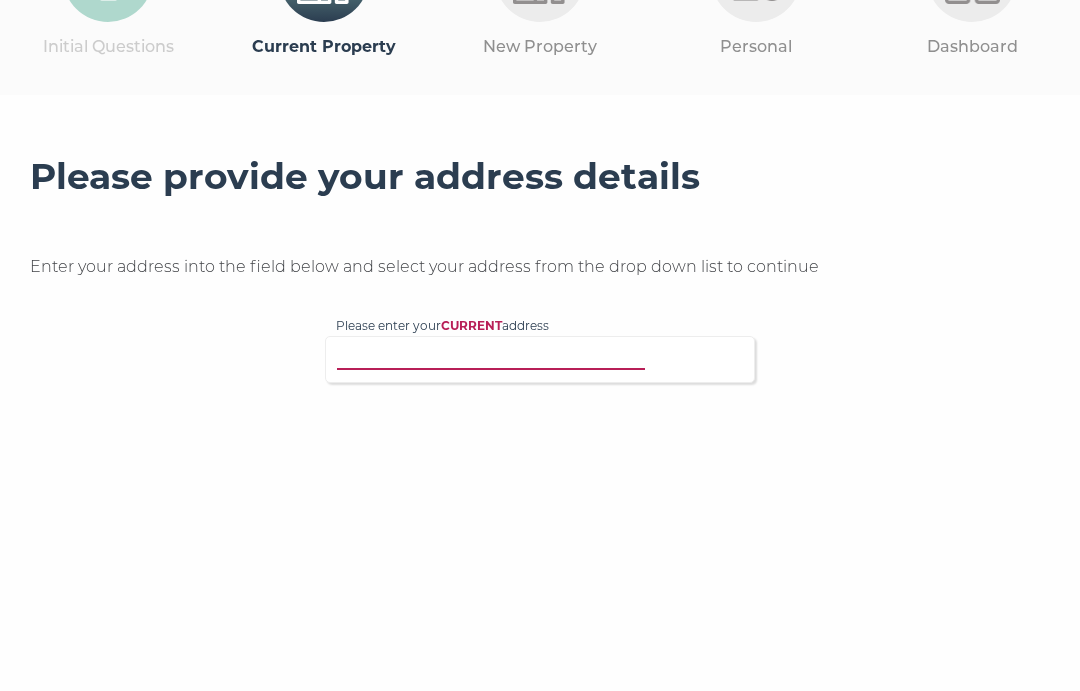 click on "Please enter your  CURRENT  address" at bounding box center (551, 357) 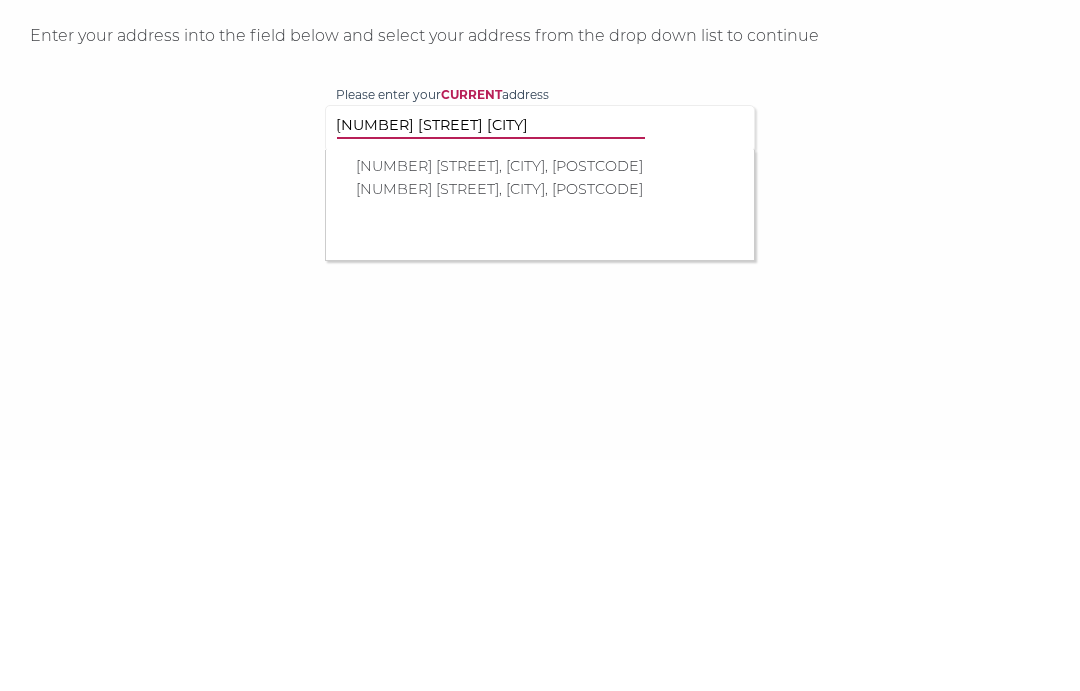 type on "32 moorland road carr" 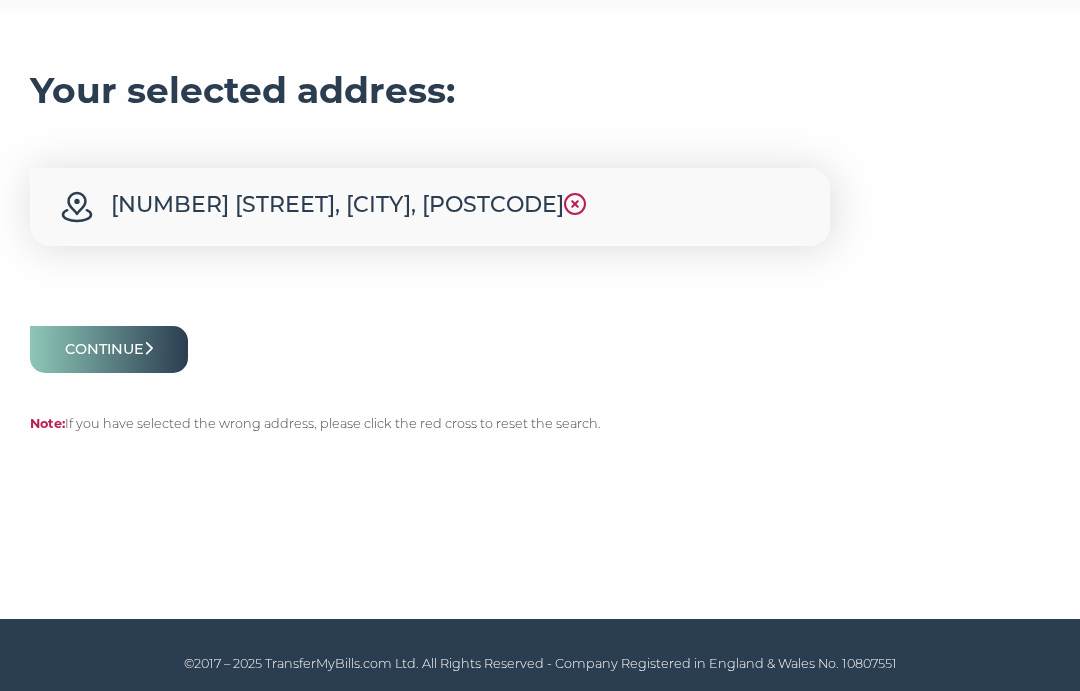 click on "Continue" at bounding box center (109, 349) 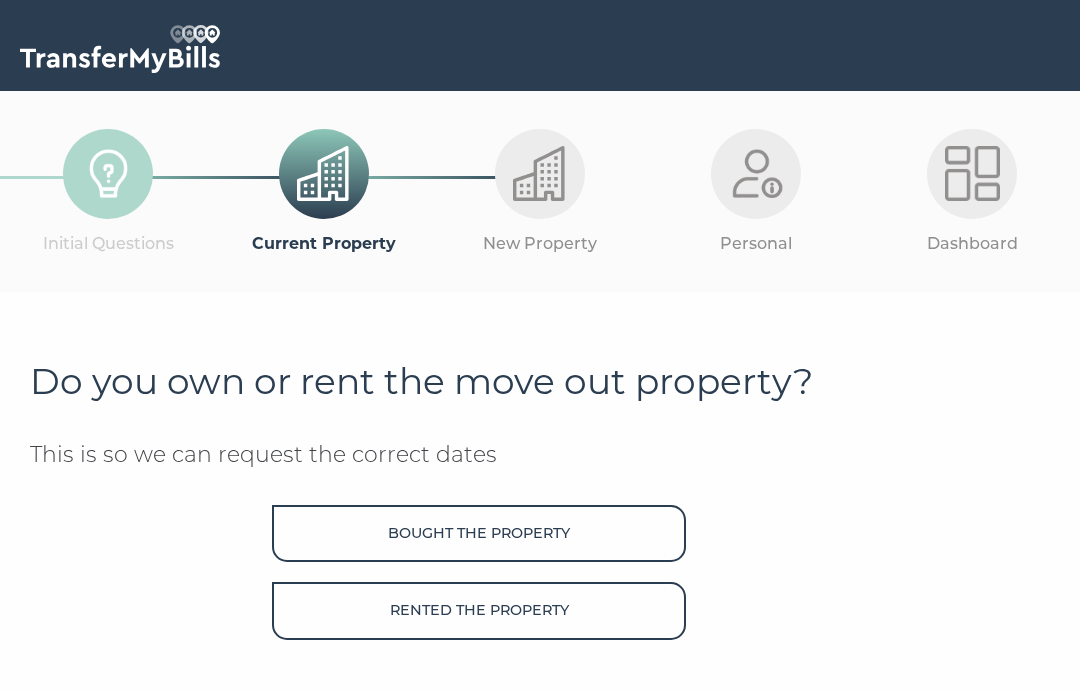 scroll, scrollTop: 0, scrollLeft: 0, axis: both 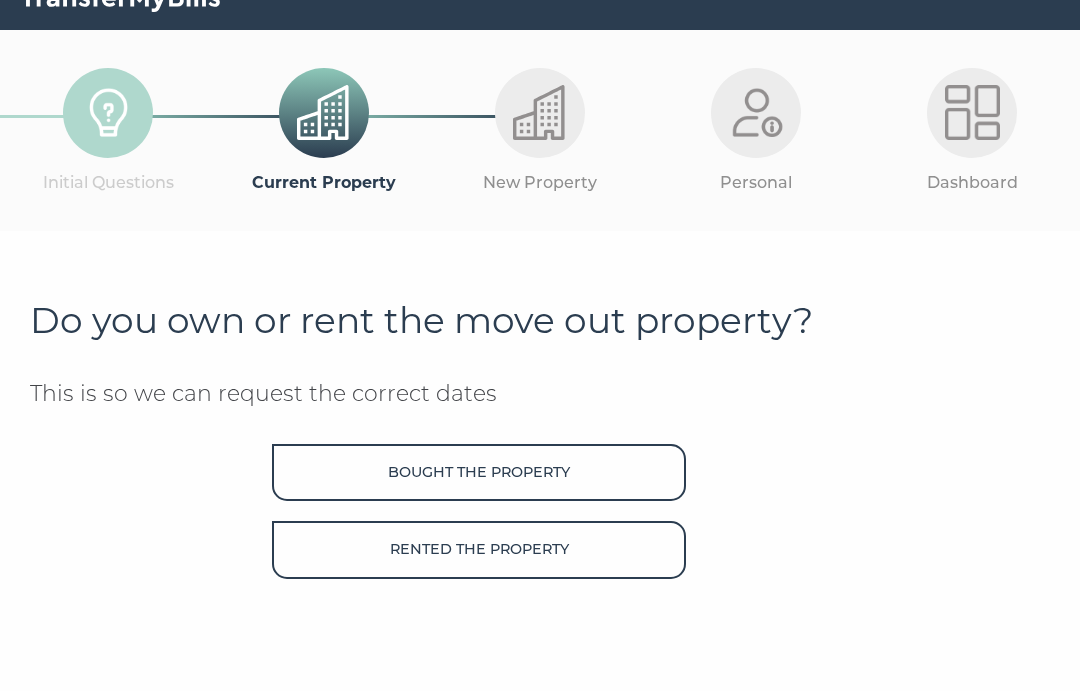 click on "Bought the property" at bounding box center [478, 472] 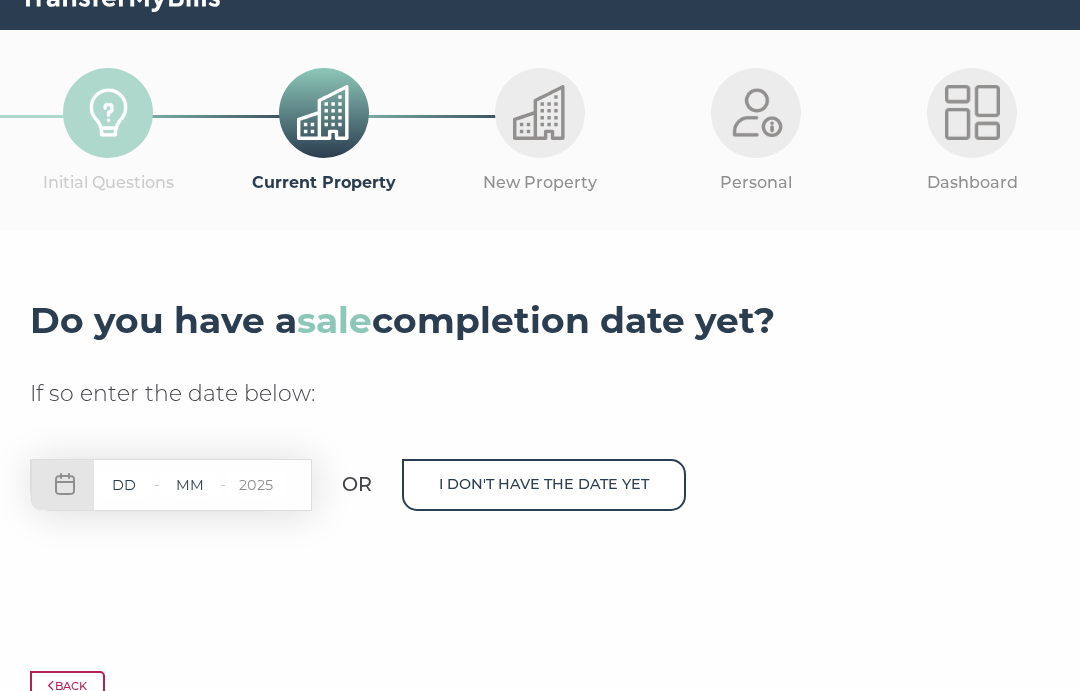 click at bounding box center (124, 485) 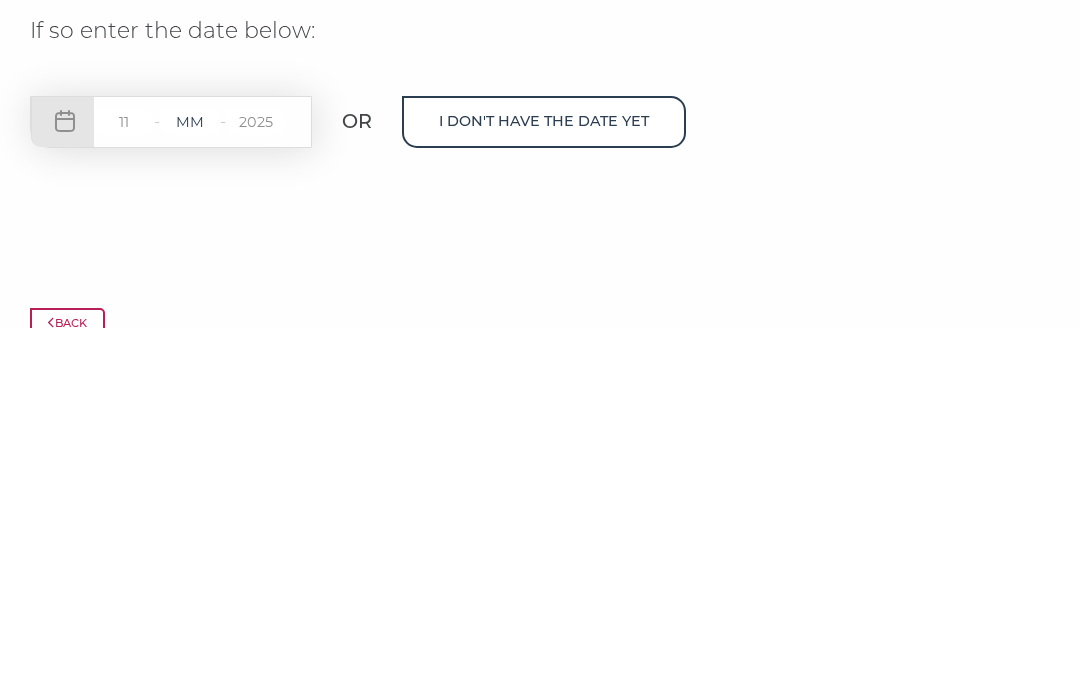 type on "11" 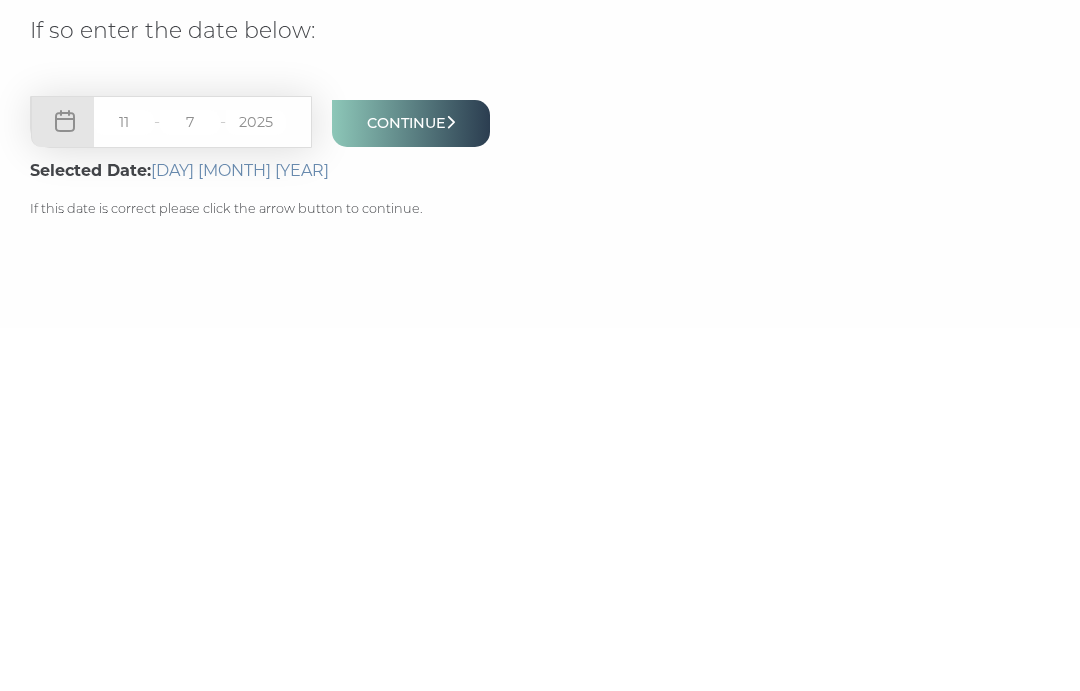 type on "7" 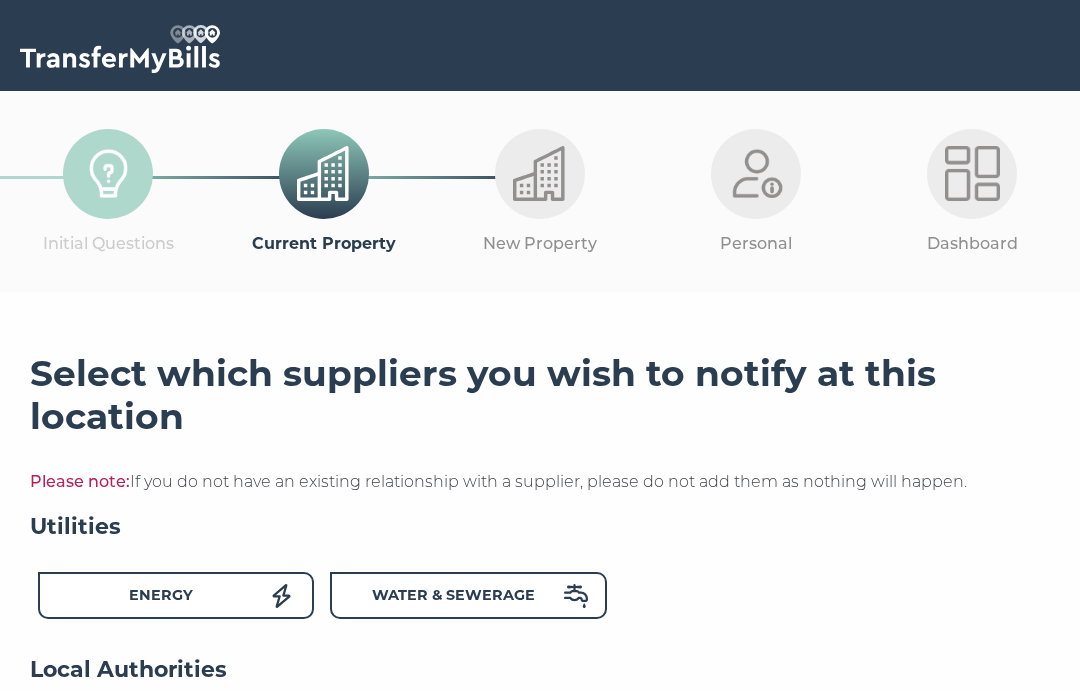 scroll, scrollTop: 0, scrollLeft: 0, axis: both 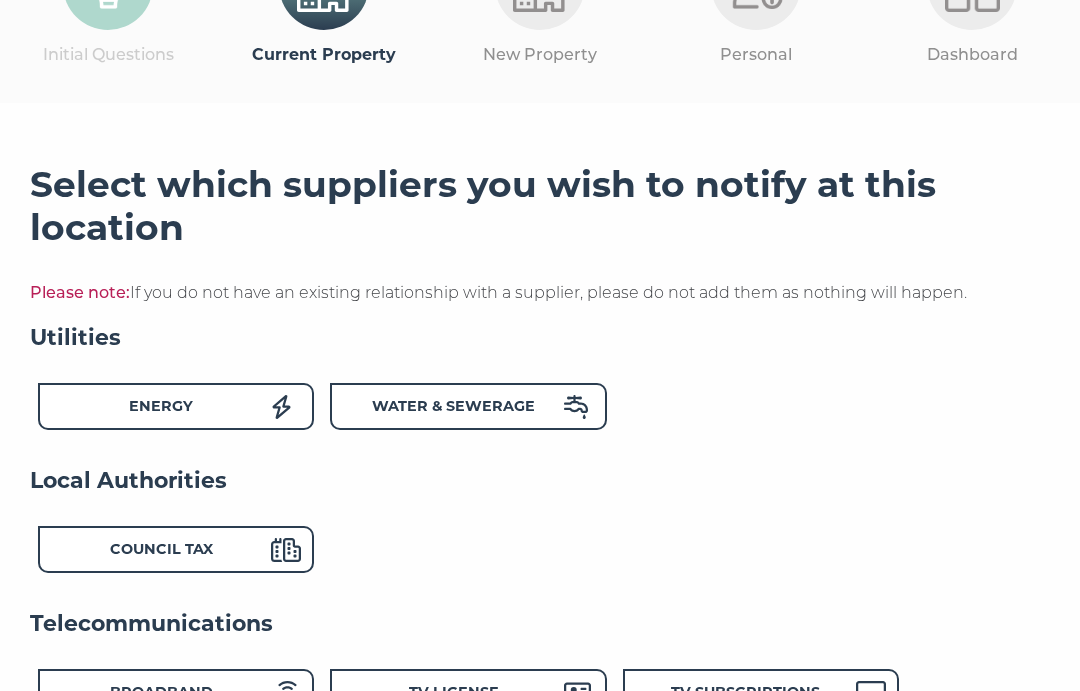 click on "Water & Sewerage" at bounding box center (161, 407) 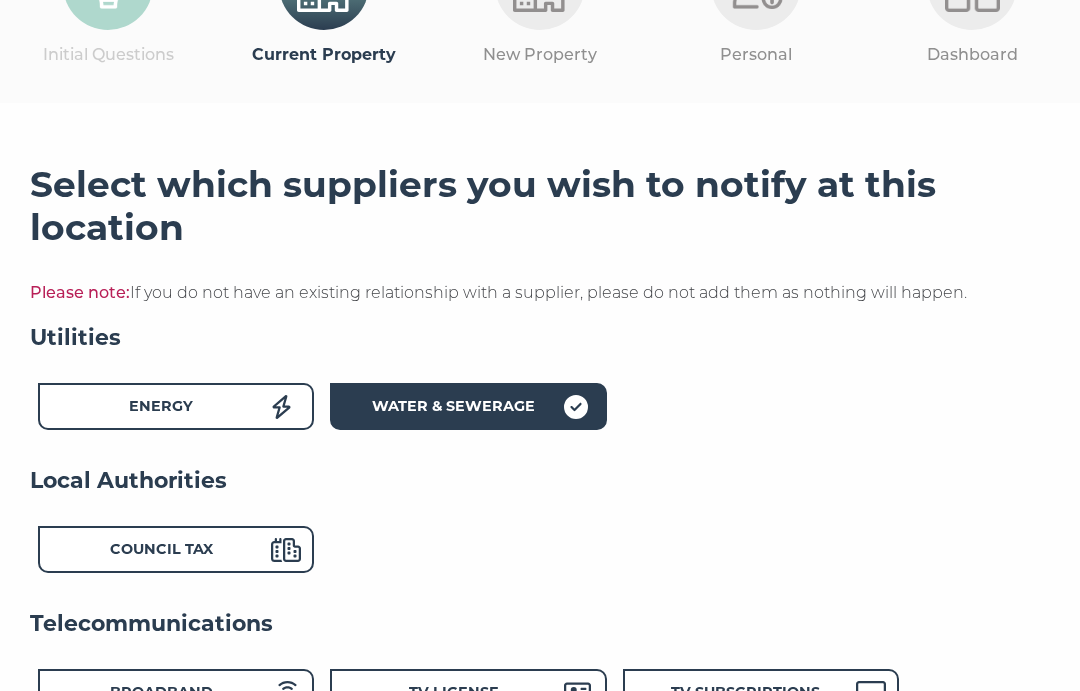click on "Council Tax" at bounding box center (161, 406) 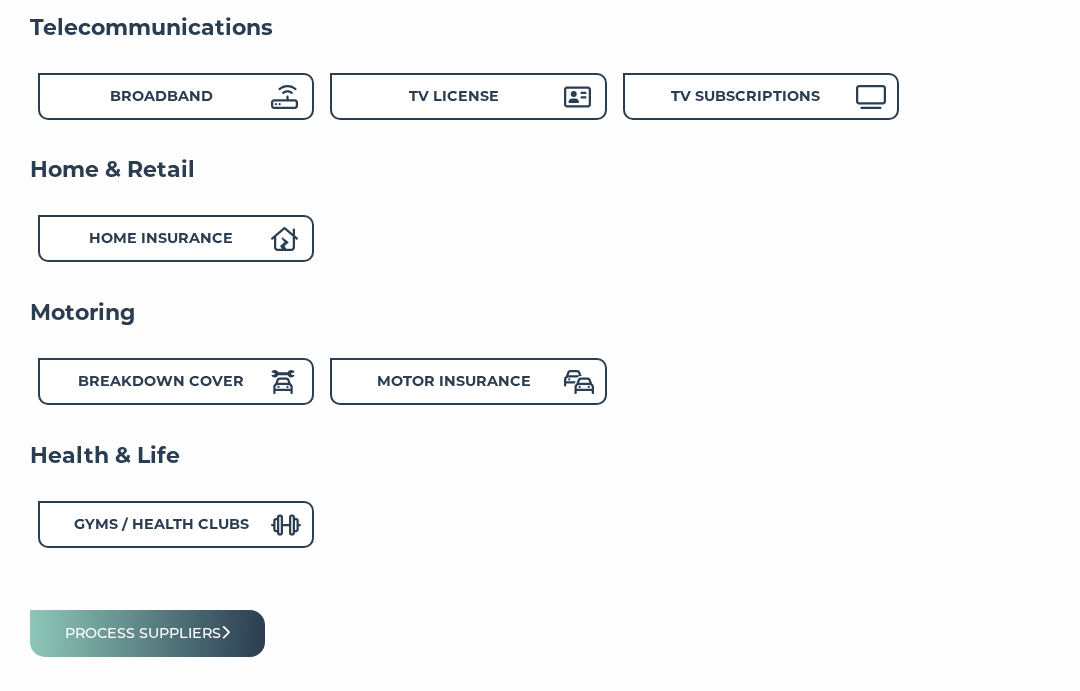 scroll, scrollTop: 862, scrollLeft: 0, axis: vertical 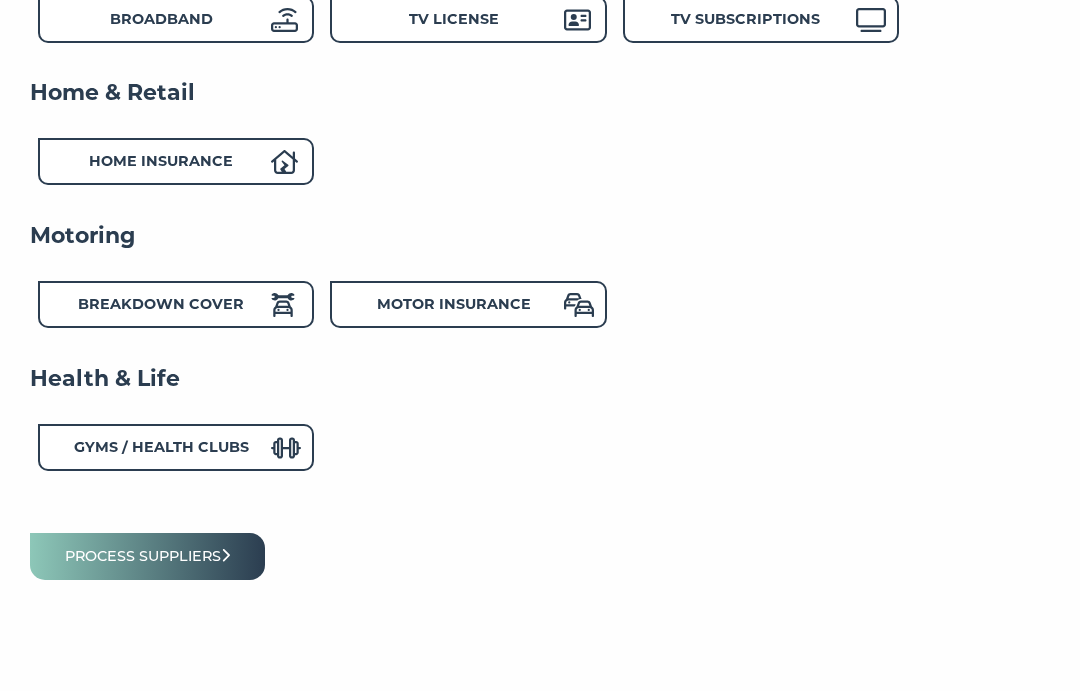 click on "Process suppliers" at bounding box center [147, 556] 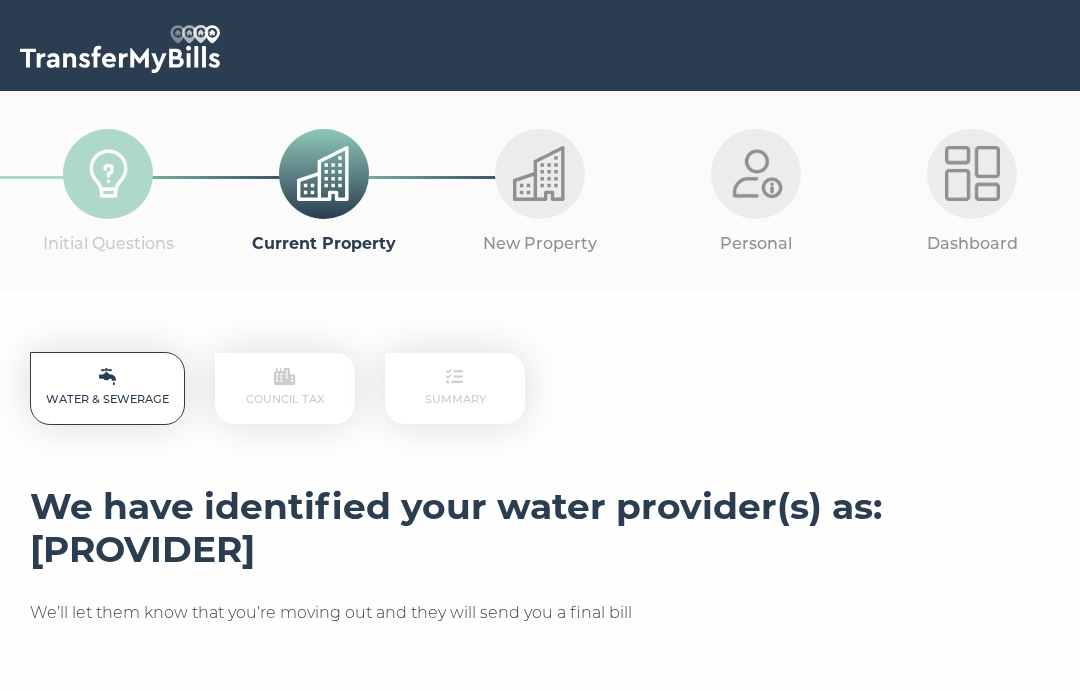 scroll, scrollTop: 0, scrollLeft: 0, axis: both 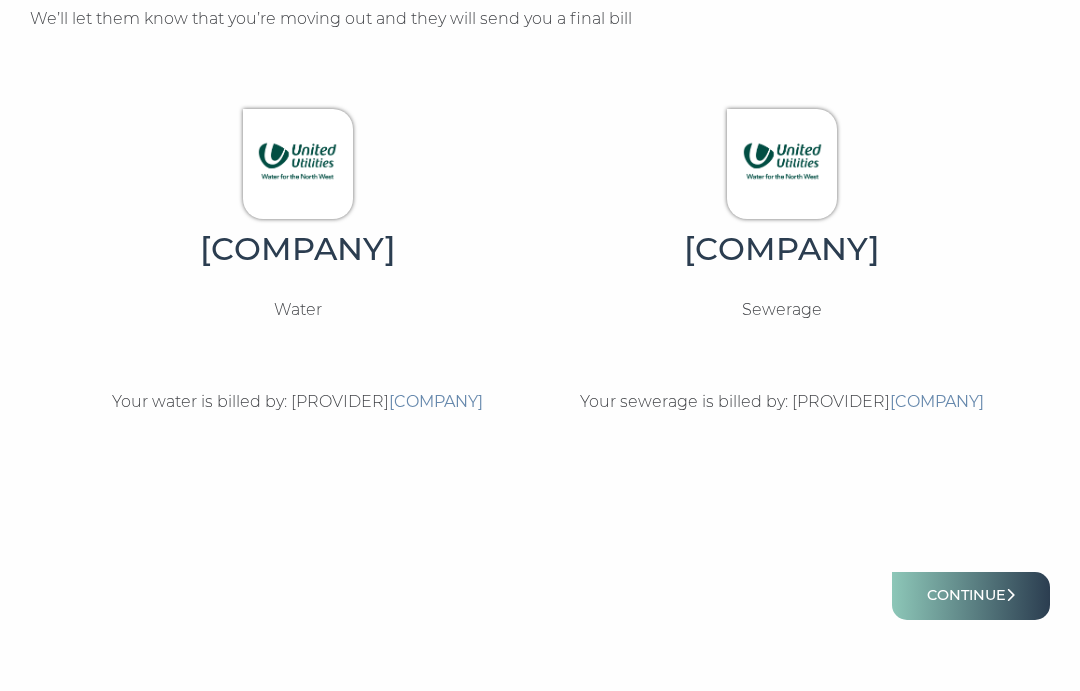 click on "Continue" at bounding box center (971, 595) 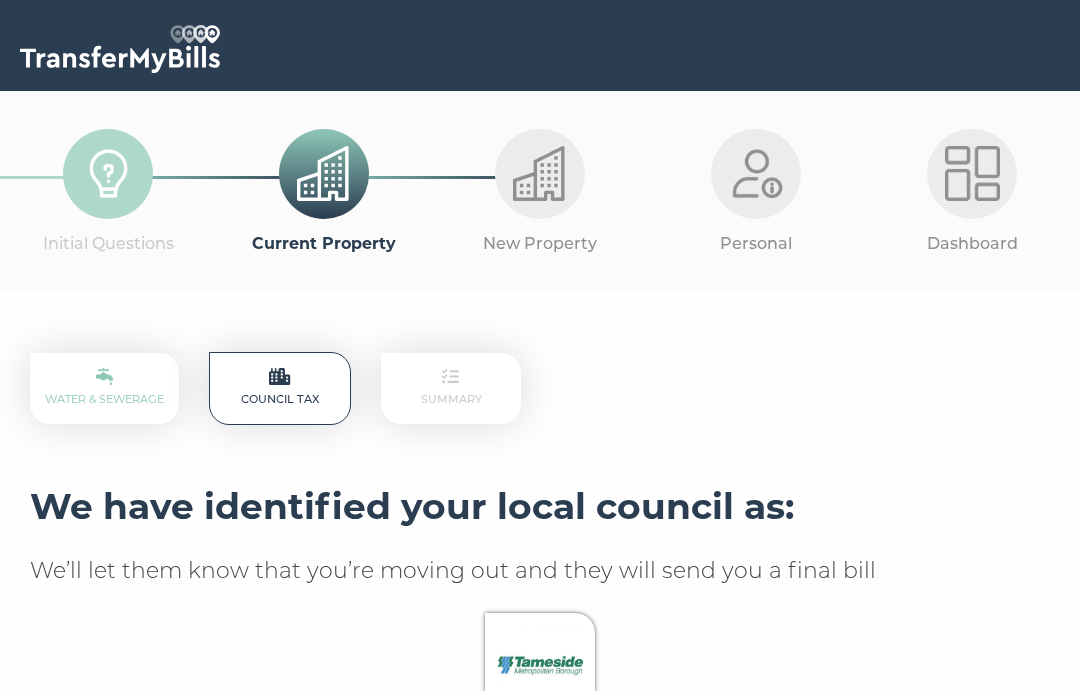scroll, scrollTop: 0, scrollLeft: 0, axis: both 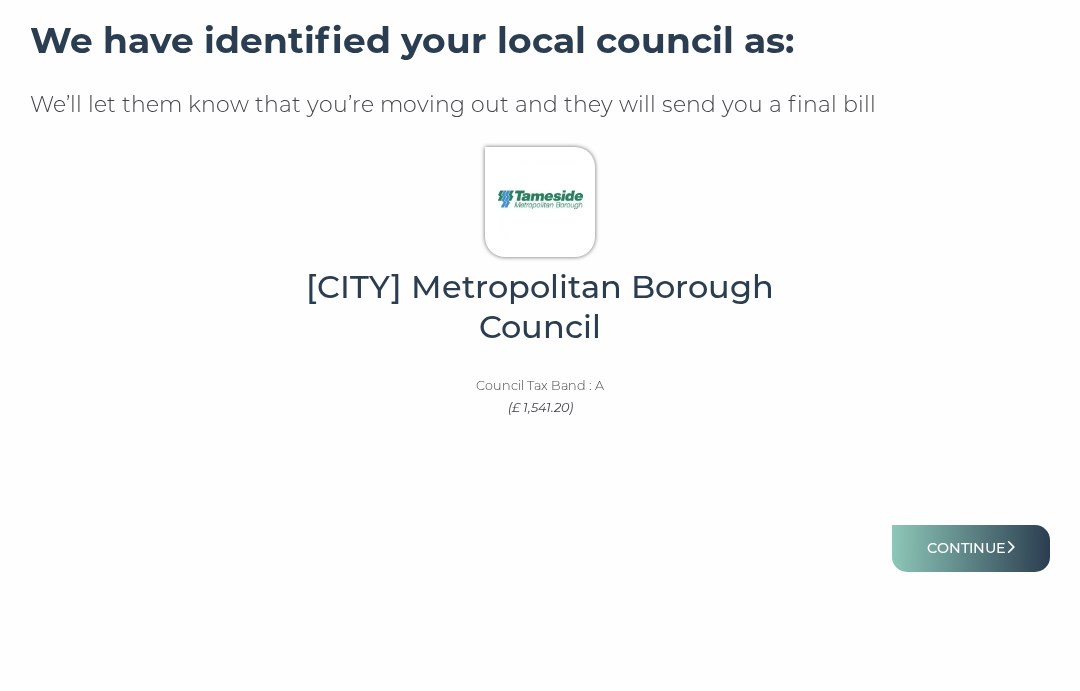 click on "Continue" at bounding box center (971, 548) 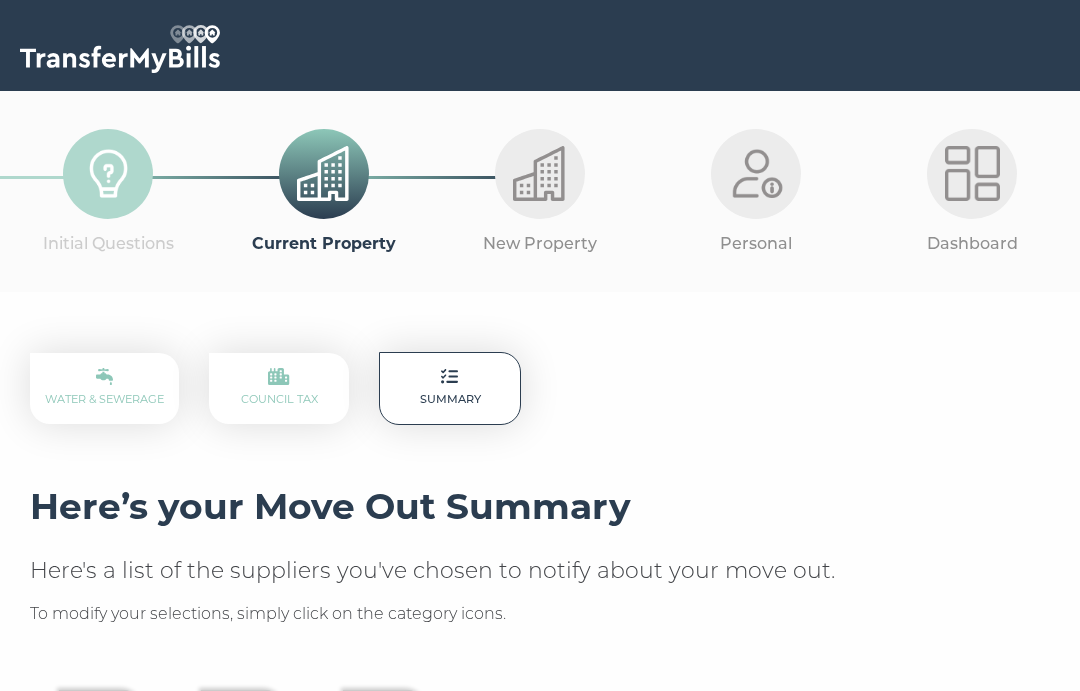scroll, scrollTop: 0, scrollLeft: 0, axis: both 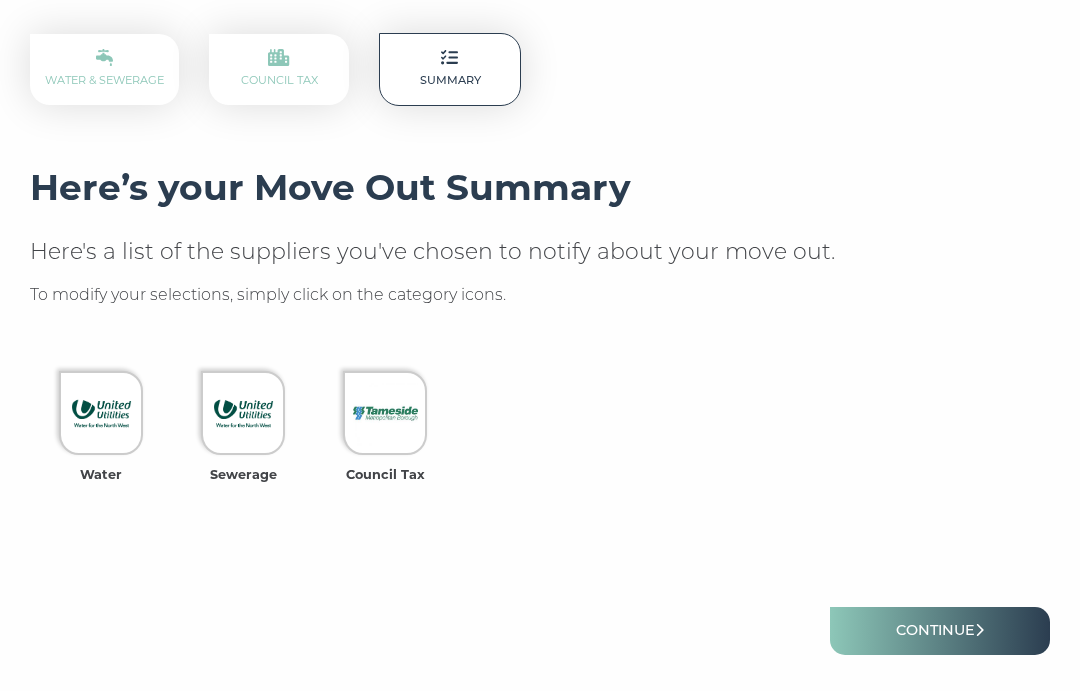 click on "Continue" at bounding box center (940, 631) 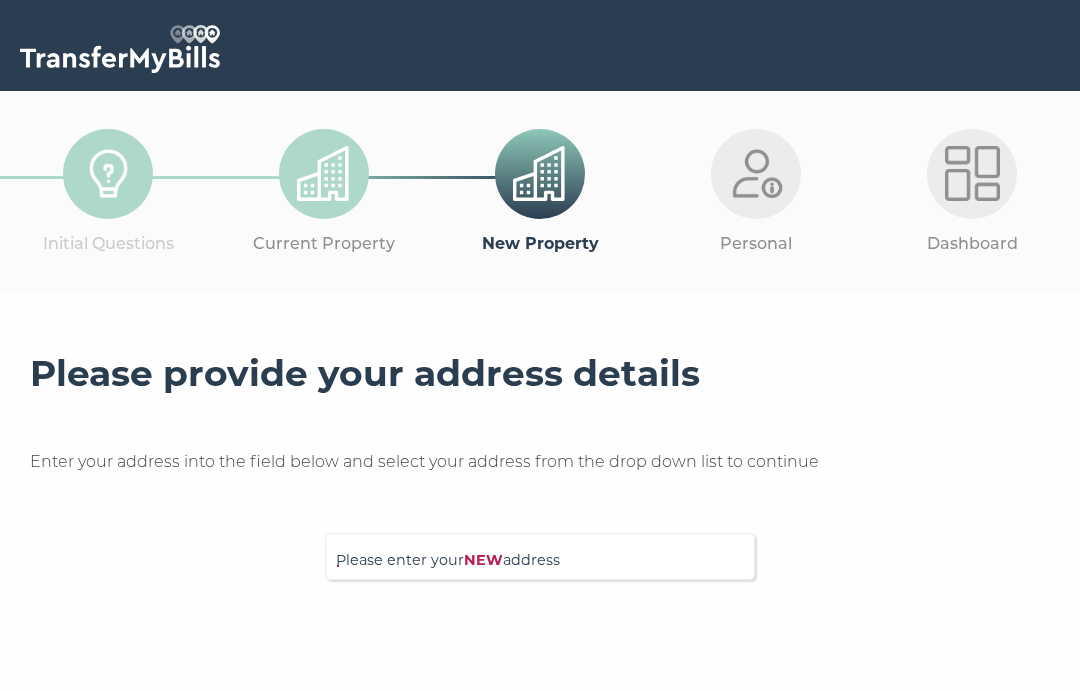 scroll, scrollTop: 0, scrollLeft: 0, axis: both 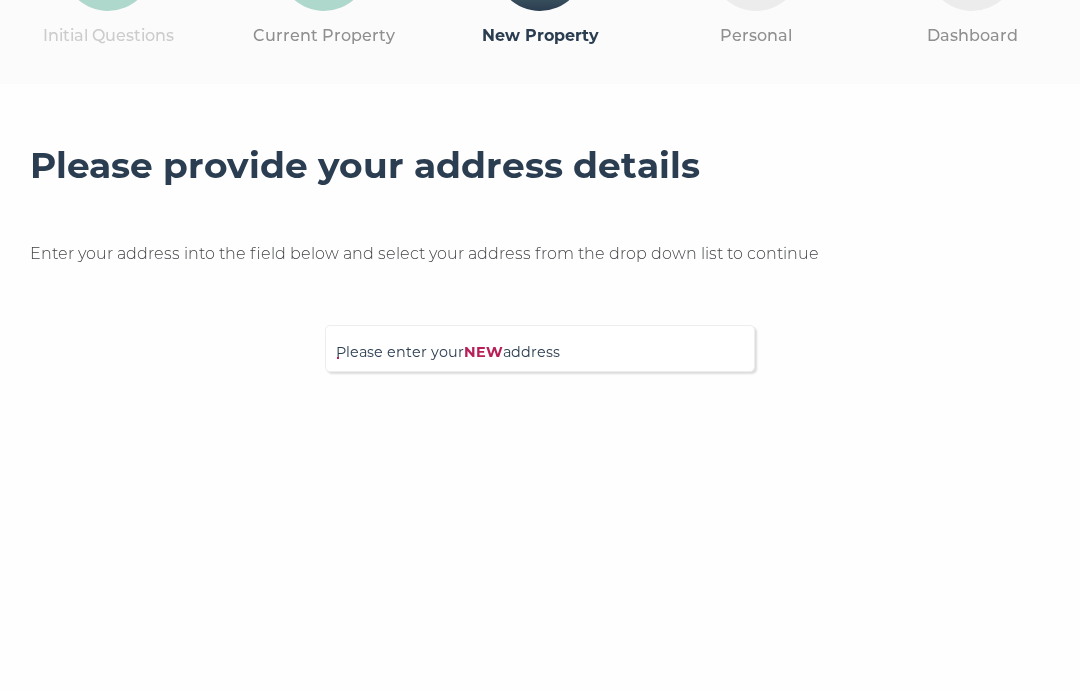 click on "Please provide your address details Enter your address into the field below and select your address from the drop down list to continue Please enter your  NEW  address" at bounding box center [540, 258] 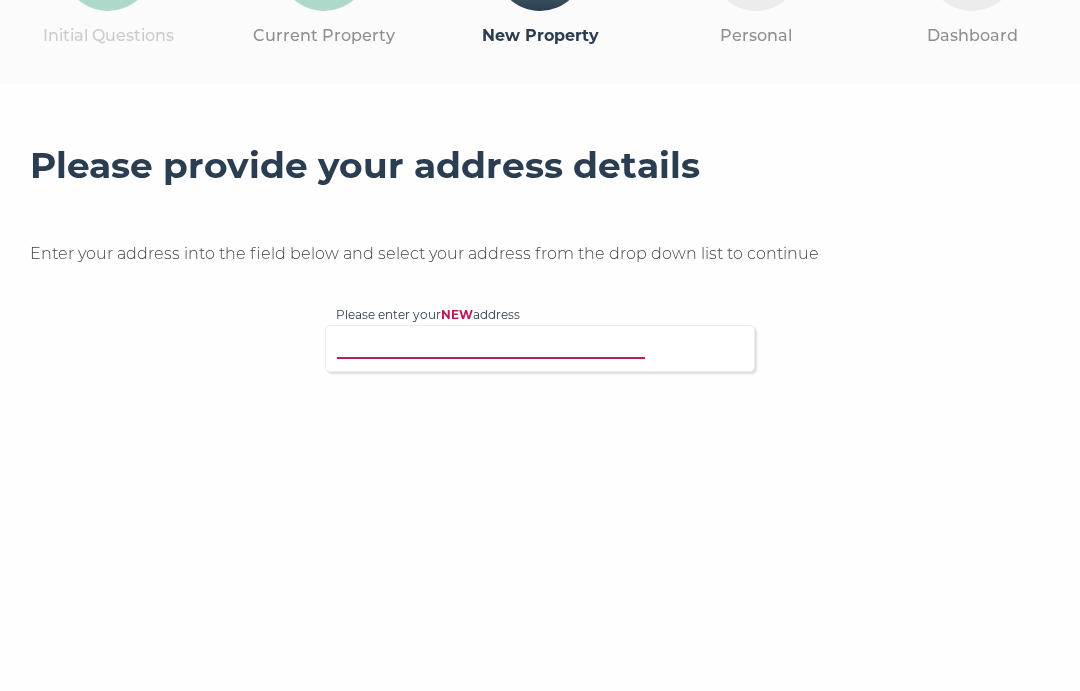click on "Please enter your NEW address" at bounding box center [551, 346] 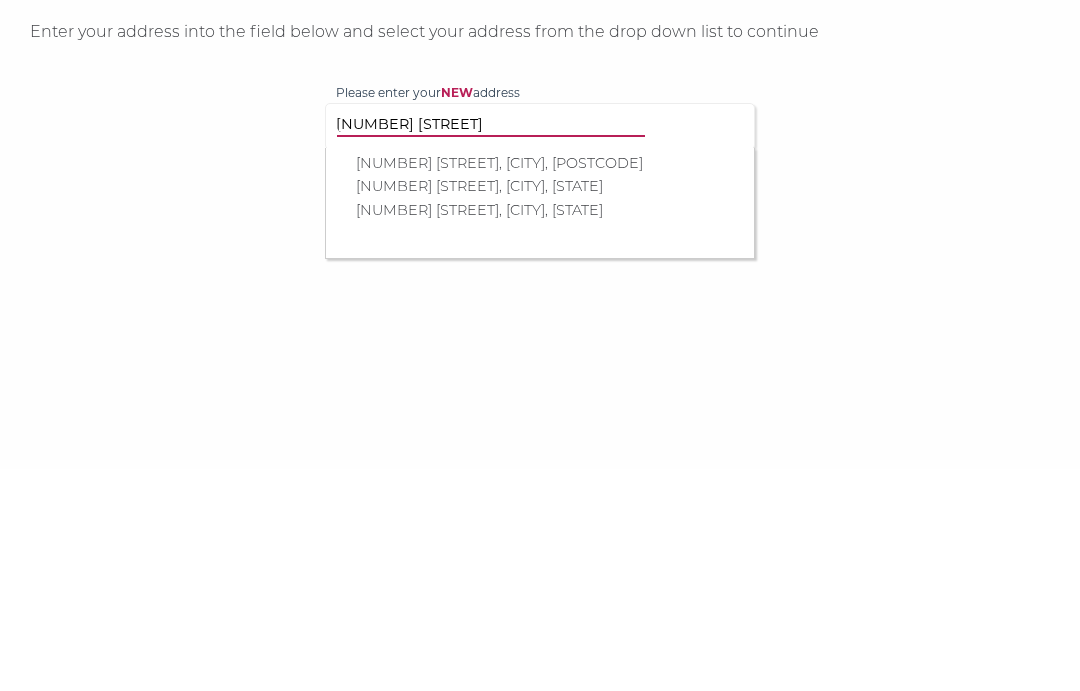 type on "[NUMBER] [STREET]" 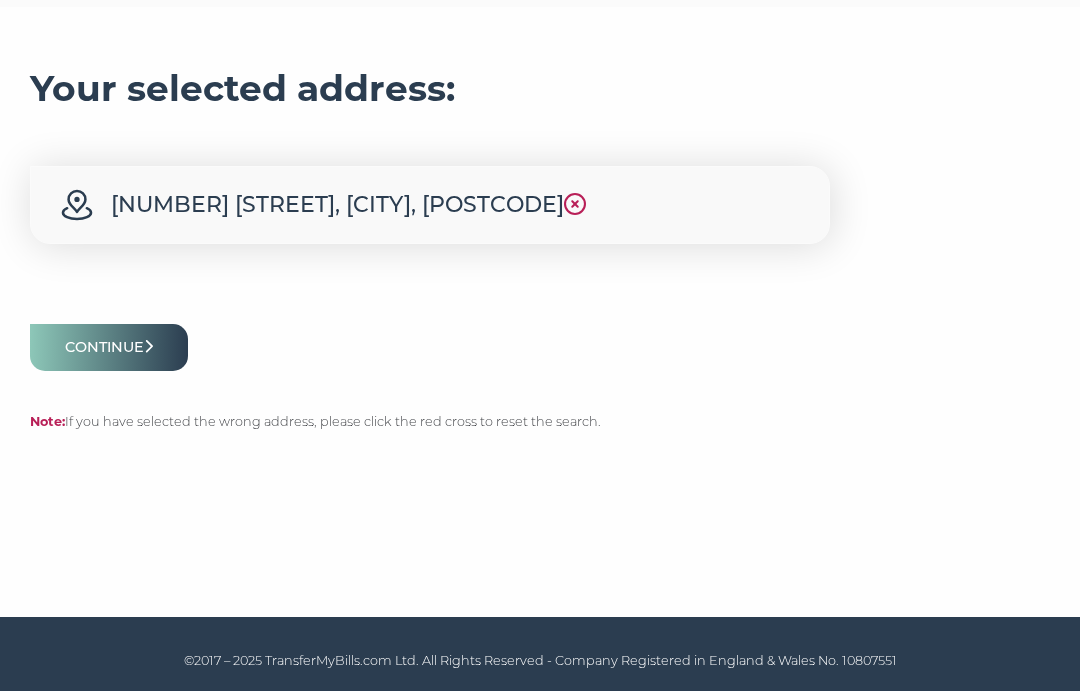 click on "Continue" at bounding box center (109, 347) 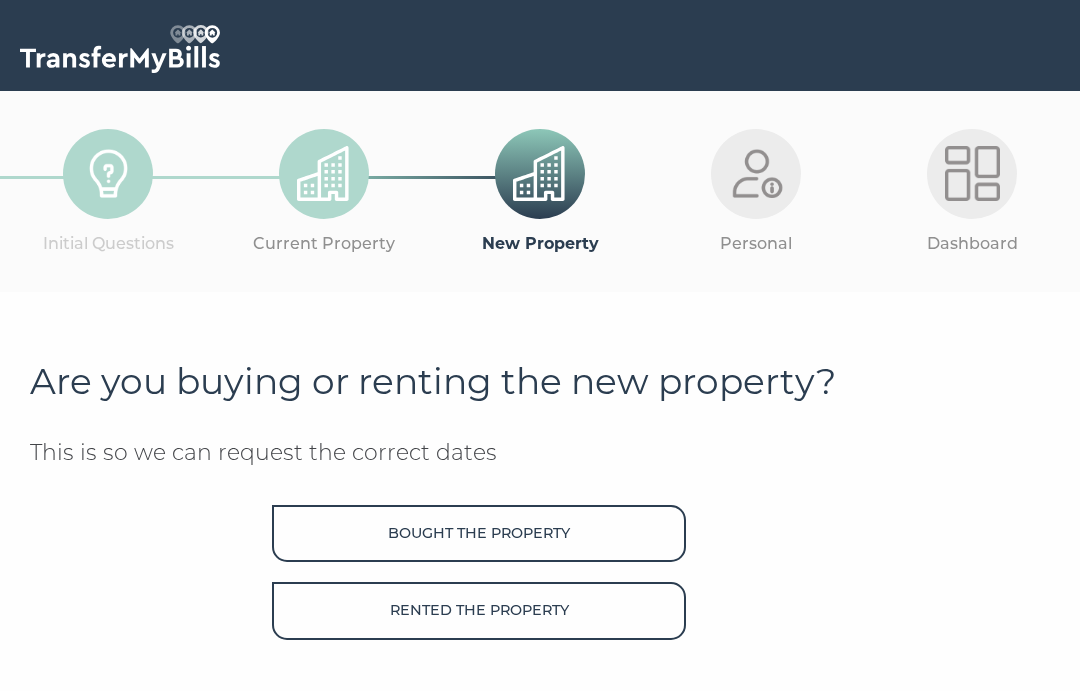 scroll, scrollTop: 0, scrollLeft: 0, axis: both 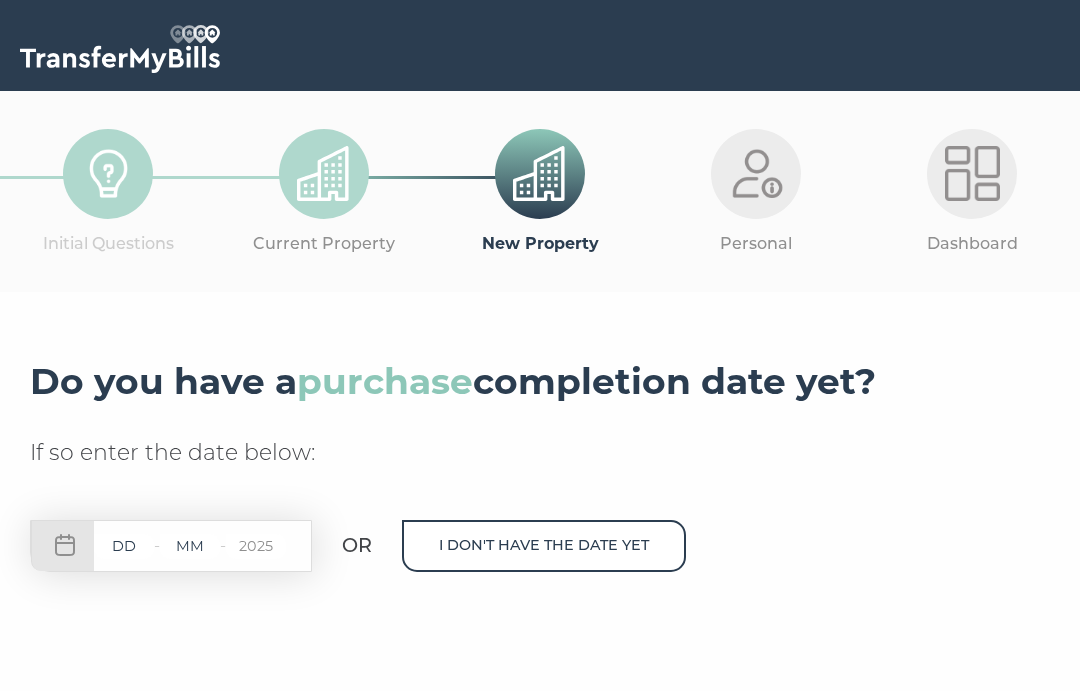 click at bounding box center (124, 546) 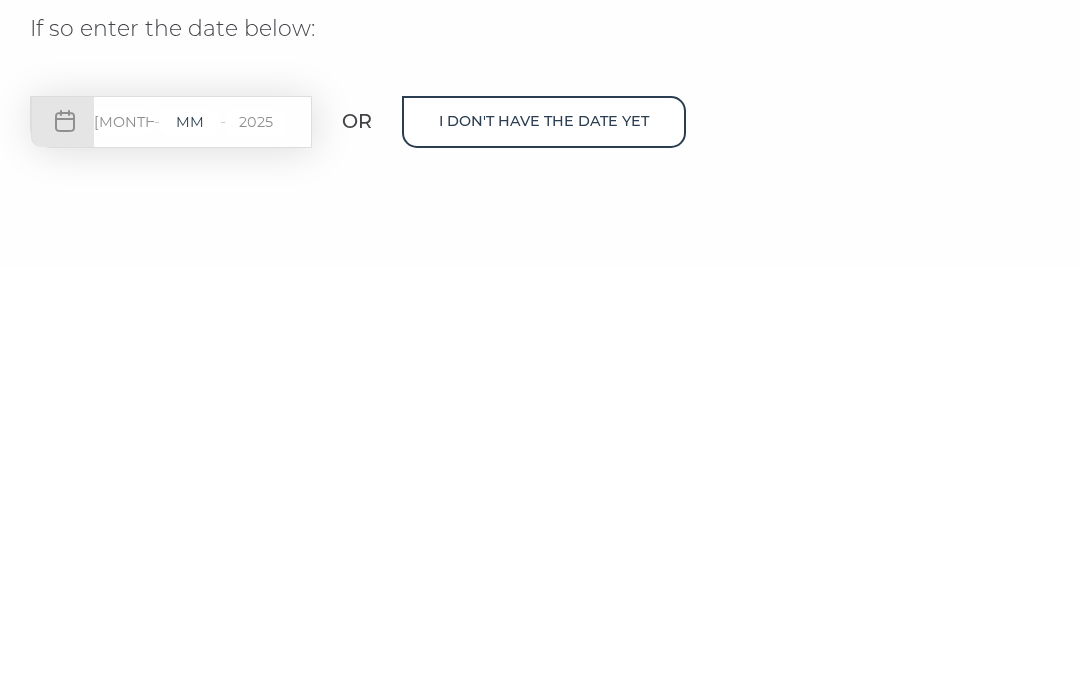 type on "11" 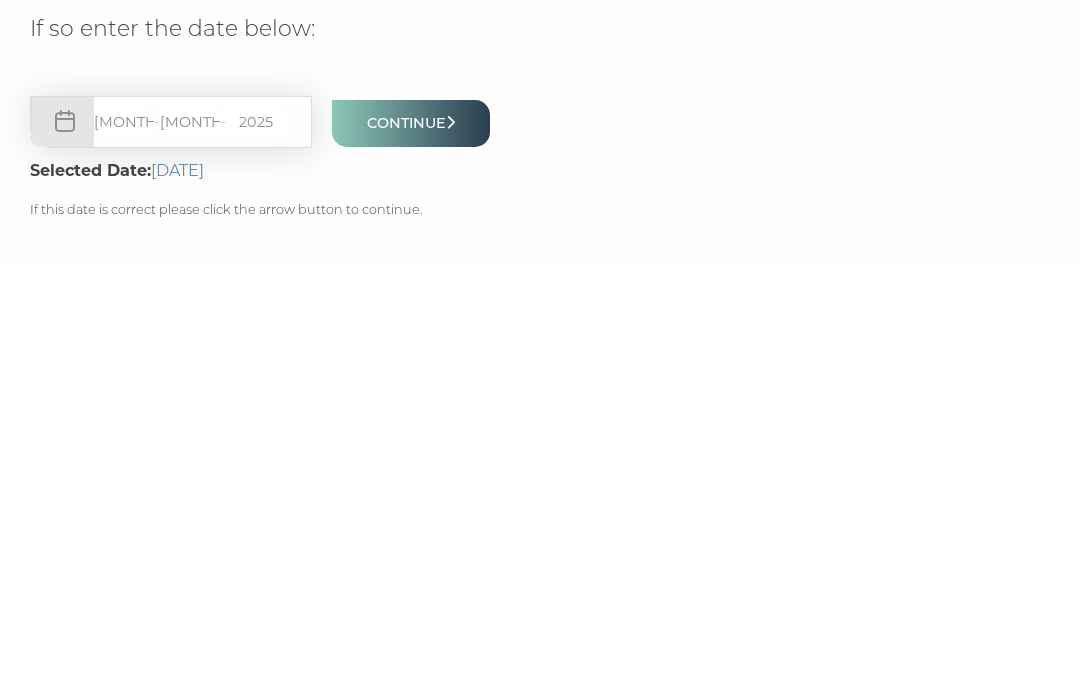 type on "07" 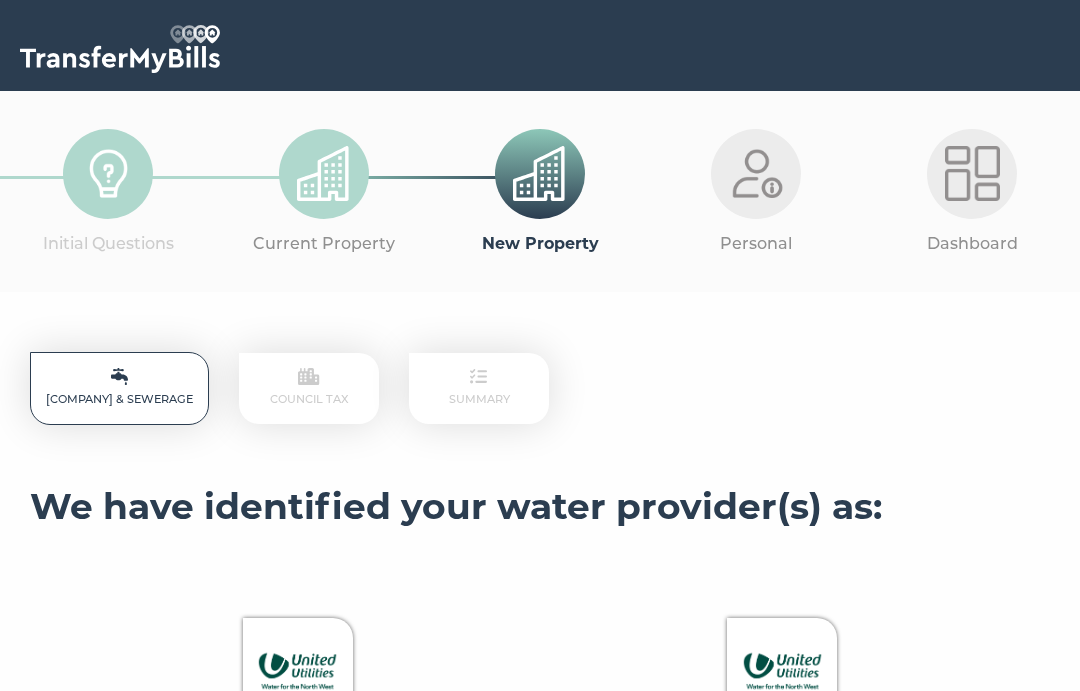 scroll, scrollTop: 0, scrollLeft: 0, axis: both 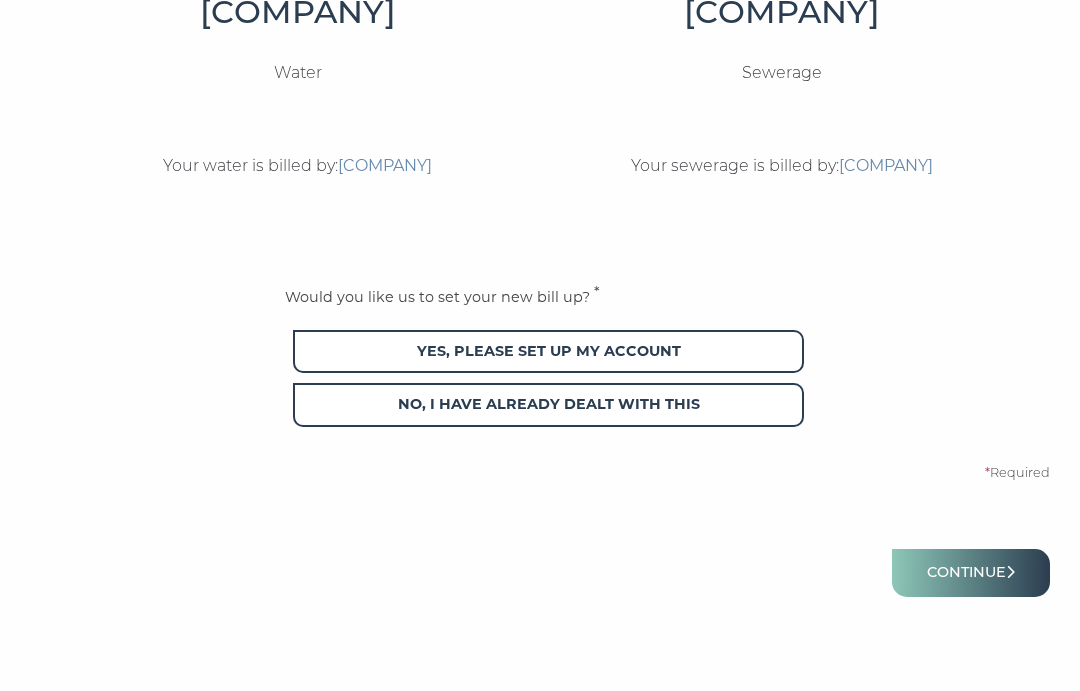 click on "Yes, please set up my account" at bounding box center [548, 351] 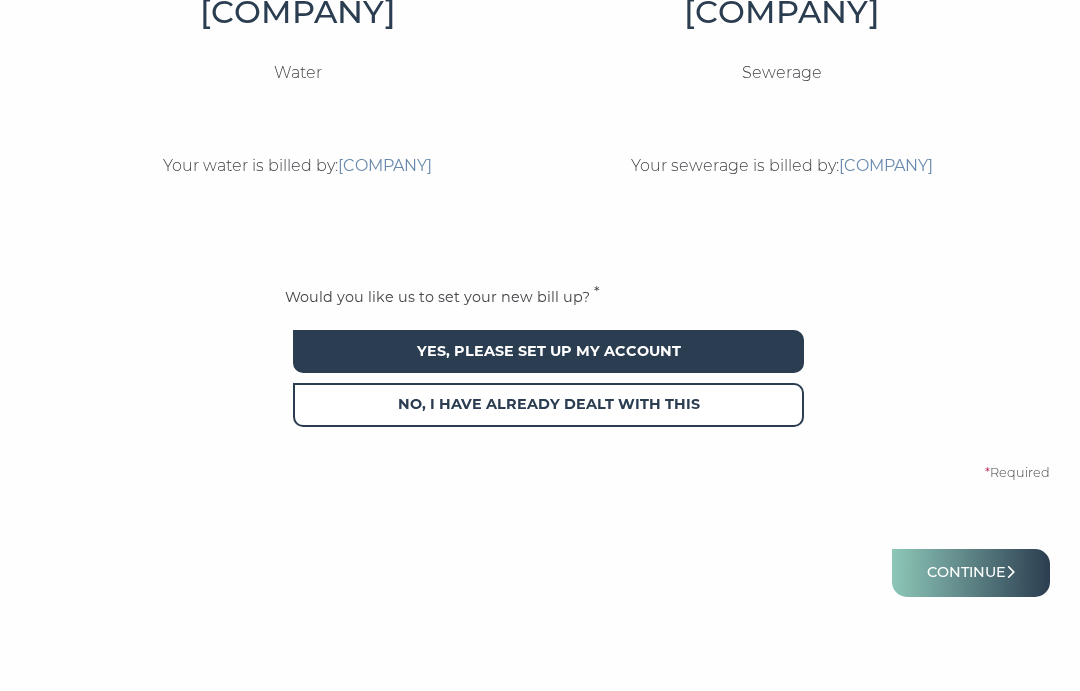 click on "Continue" at bounding box center (971, 572) 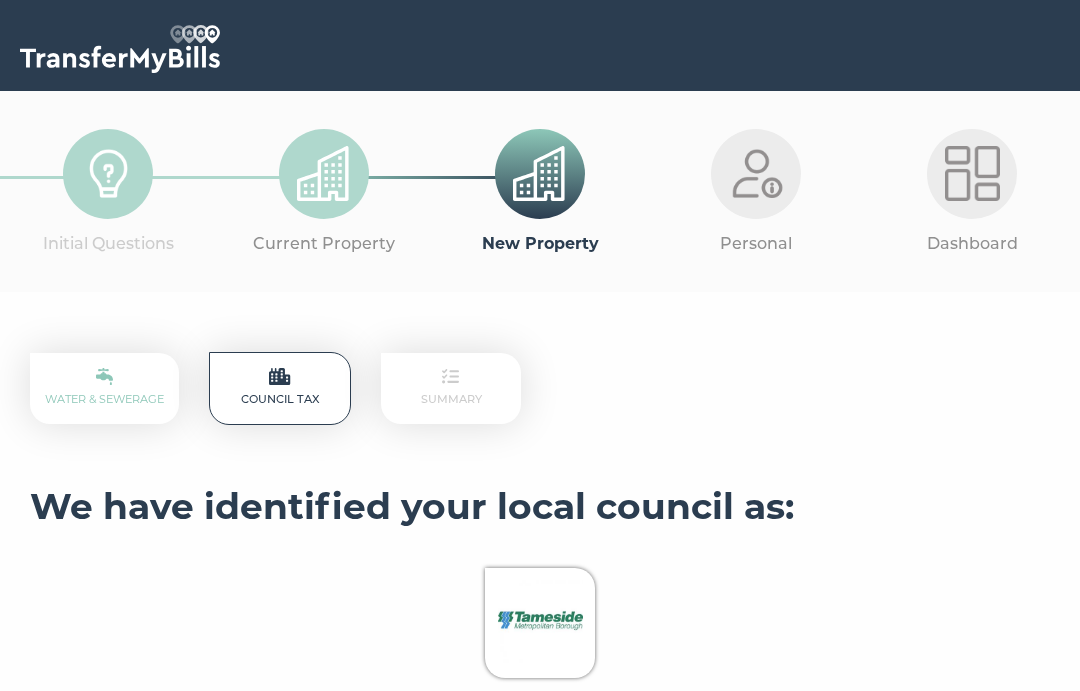 scroll, scrollTop: 0, scrollLeft: 0, axis: both 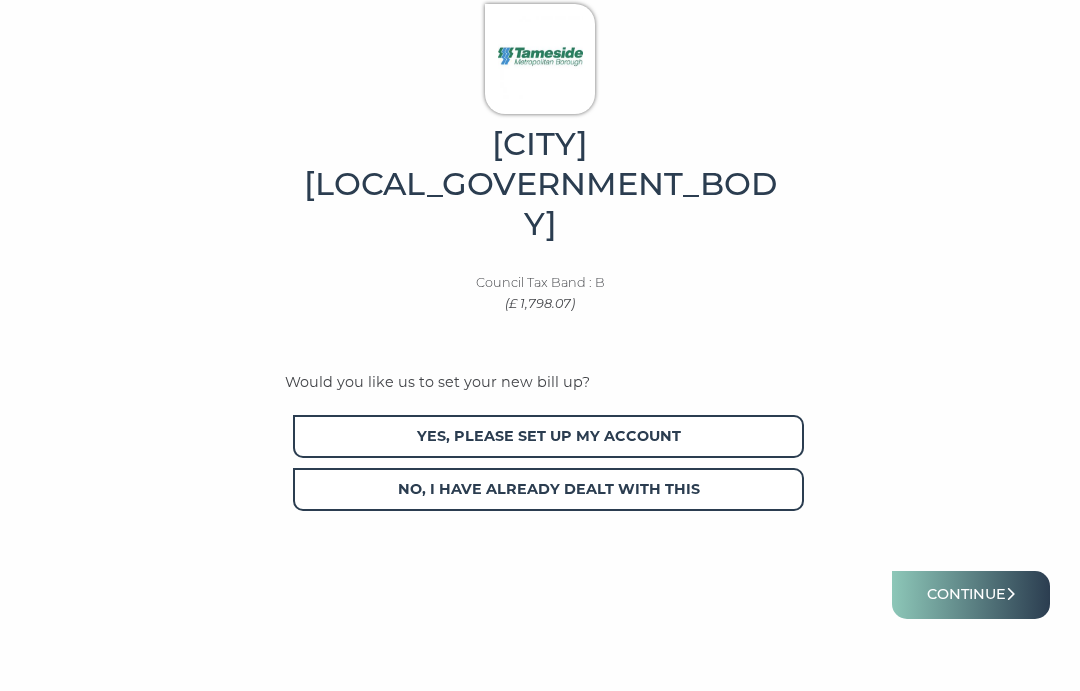 click on "Yes, please set up my account" at bounding box center [548, 436] 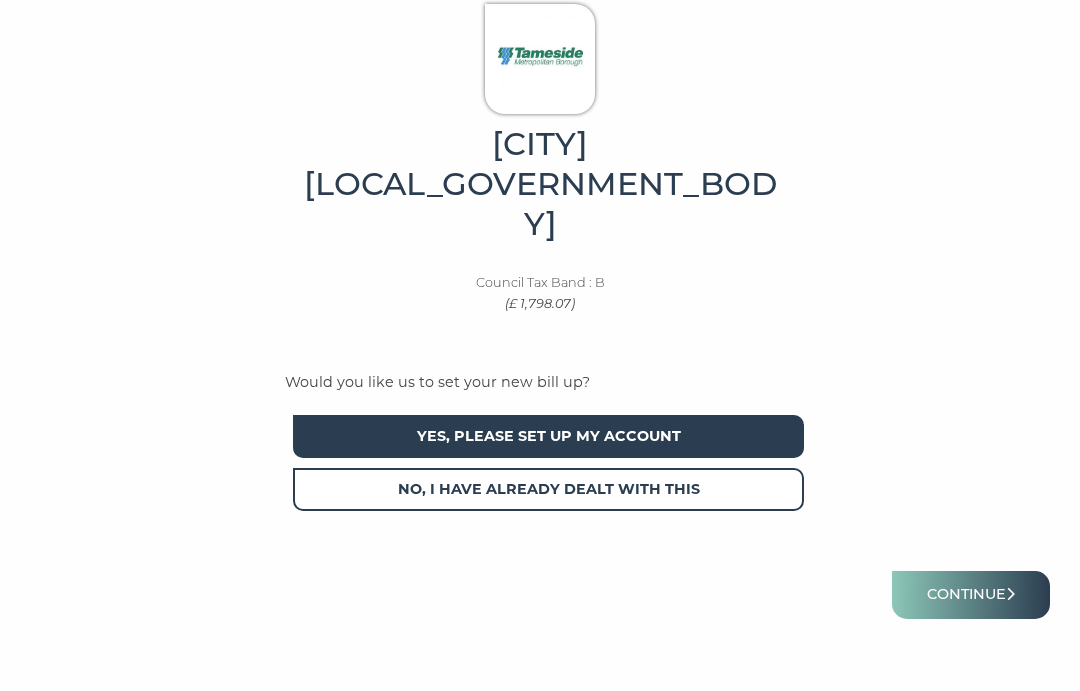 click on "Continue" at bounding box center (971, 594) 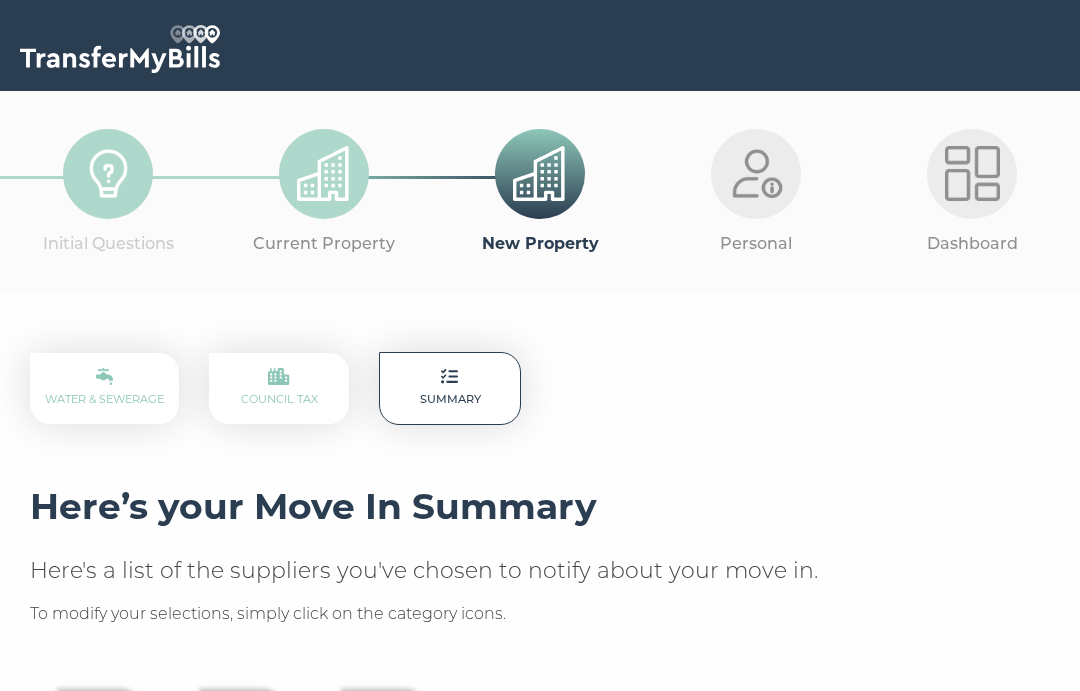 scroll, scrollTop: 0, scrollLeft: 0, axis: both 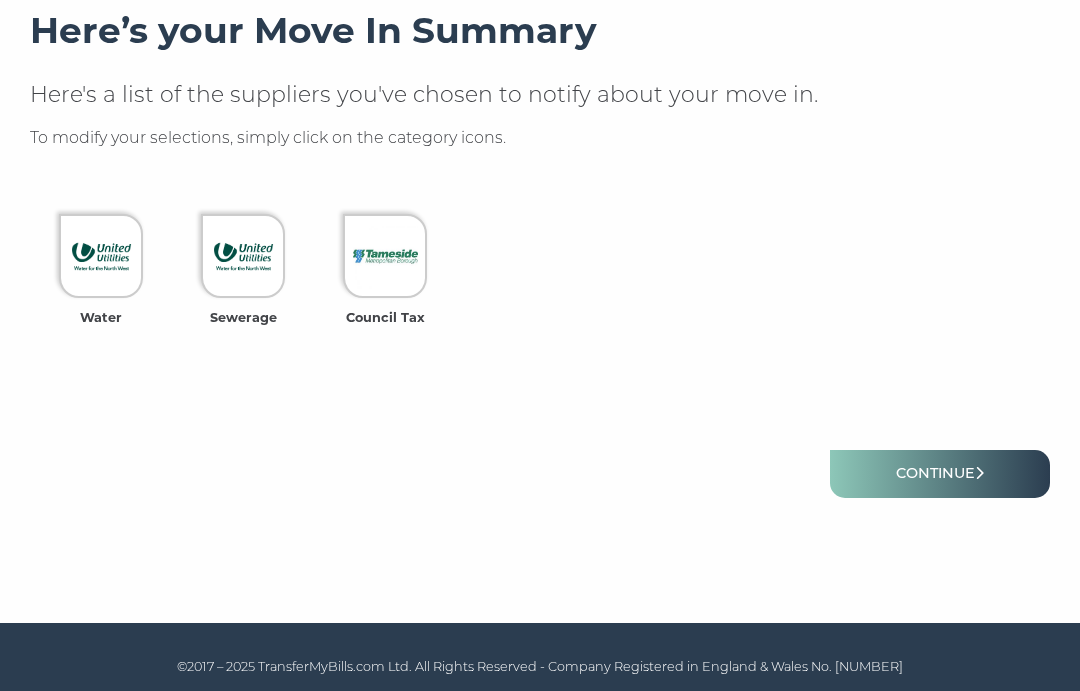 click on "Continue" at bounding box center [940, 473] 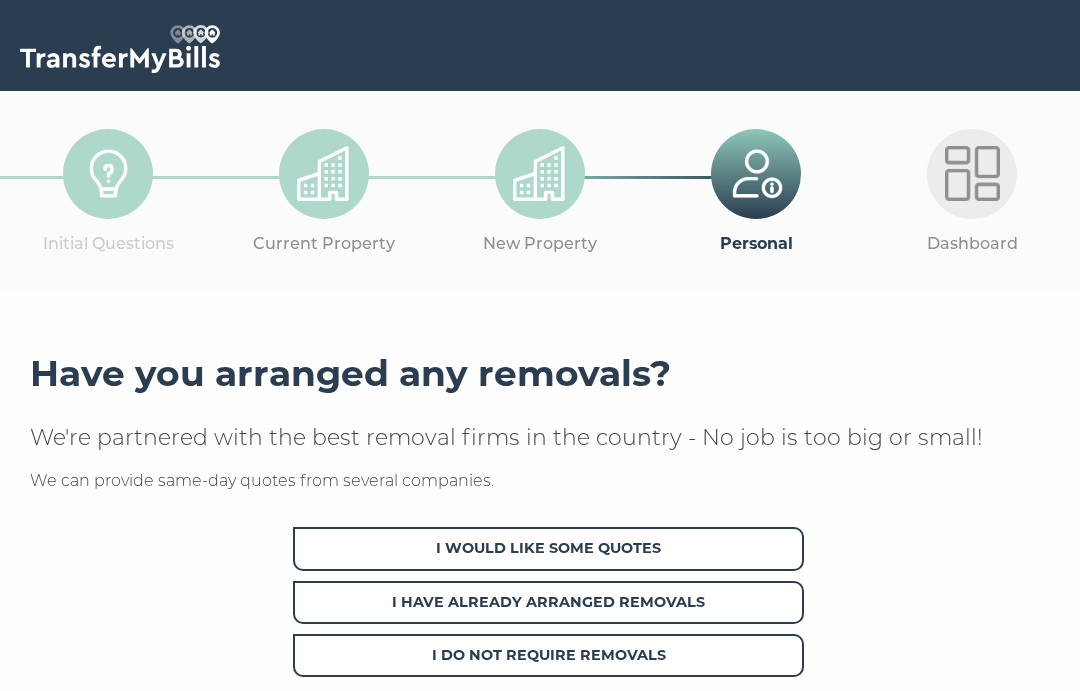 scroll, scrollTop: 0, scrollLeft: 0, axis: both 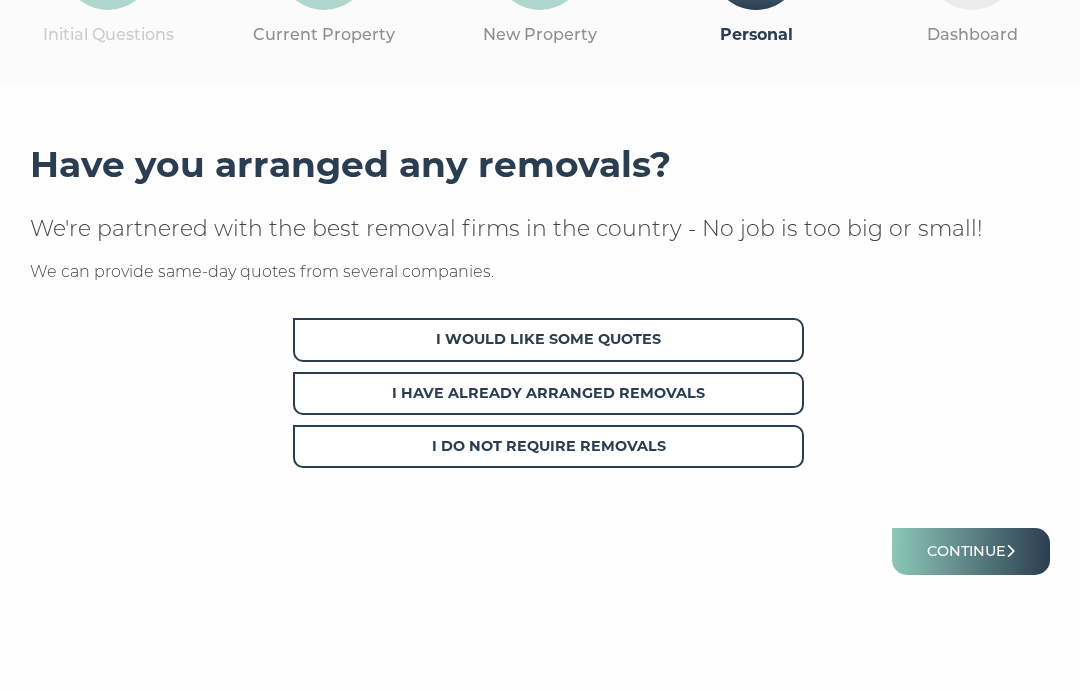 click on "I Have Already Arranged Removals" at bounding box center (548, 393) 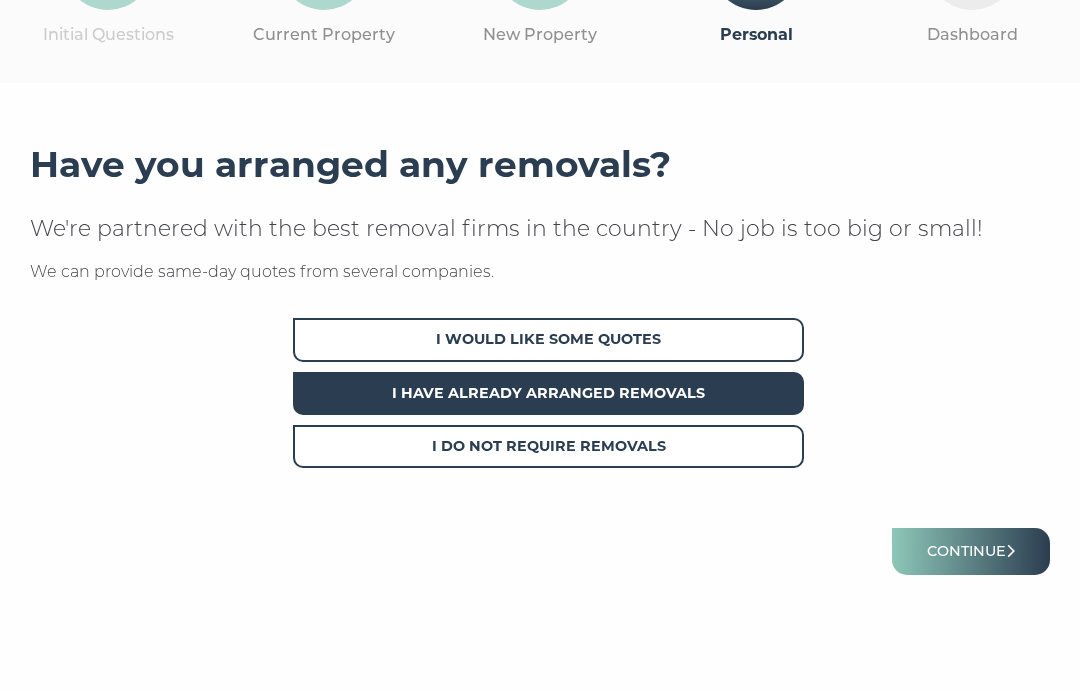 click on "Continue" at bounding box center (971, 551) 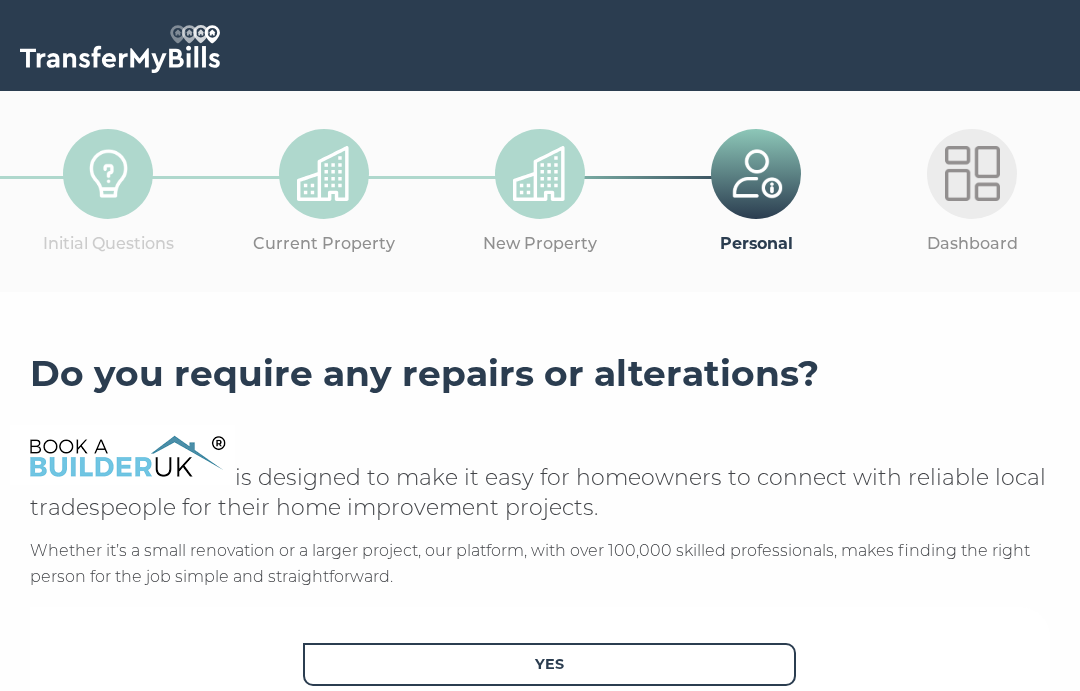 scroll, scrollTop: 0, scrollLeft: 0, axis: both 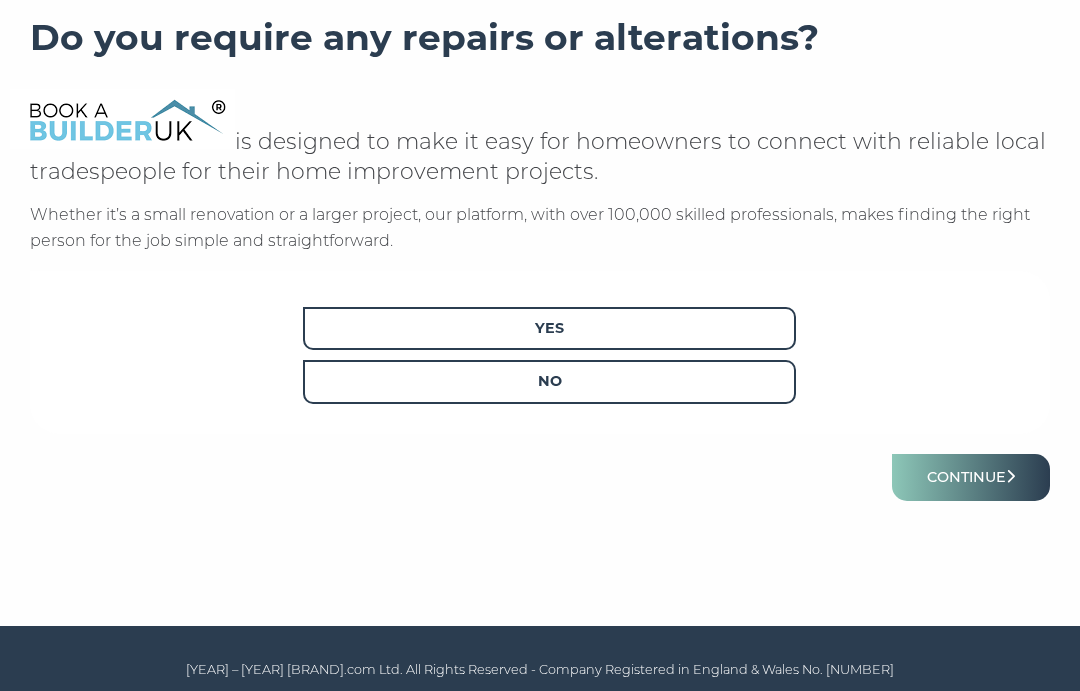 click on "No" at bounding box center [549, 381] 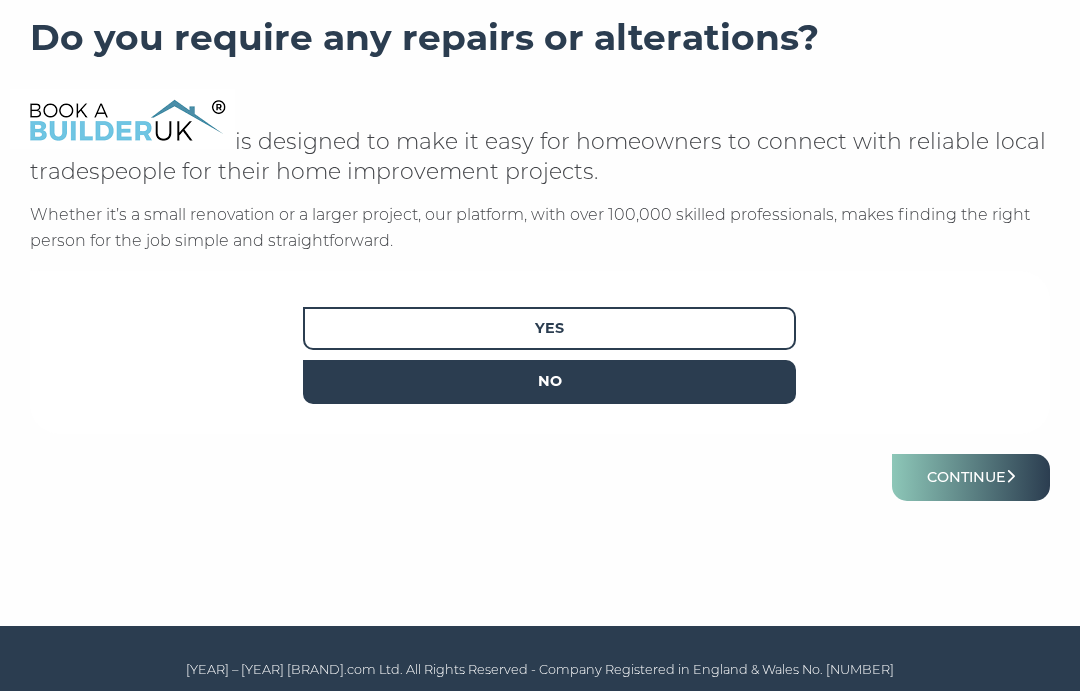 click on "Continue" at bounding box center [971, 477] 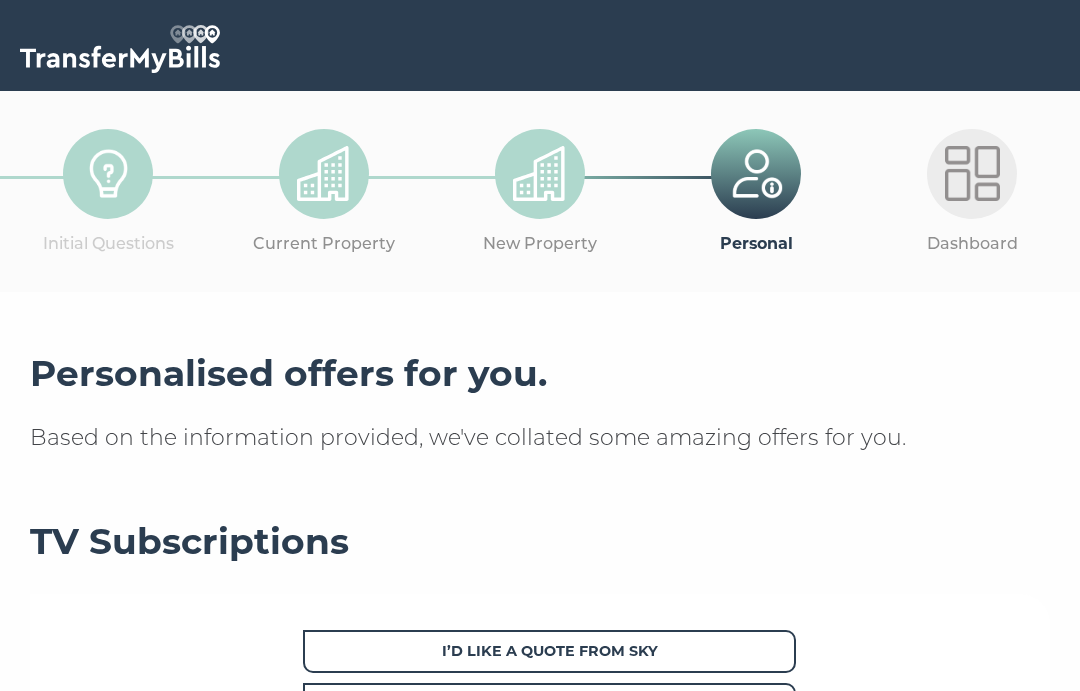 scroll, scrollTop: 0, scrollLeft: 0, axis: both 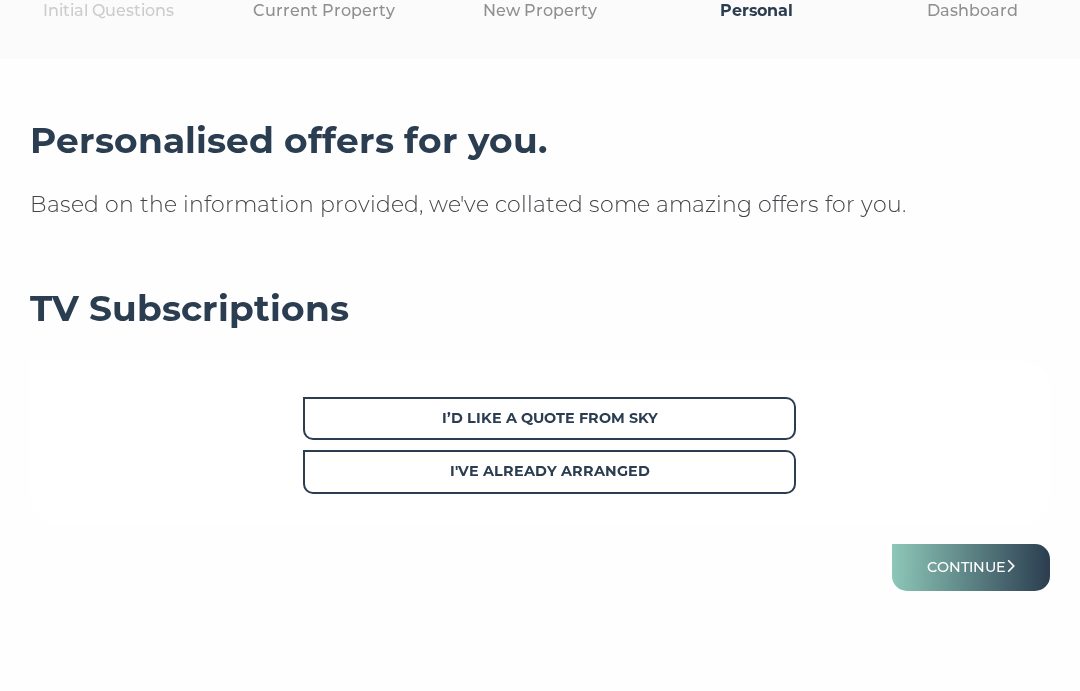 click on "I've already arranged" at bounding box center [549, 471] 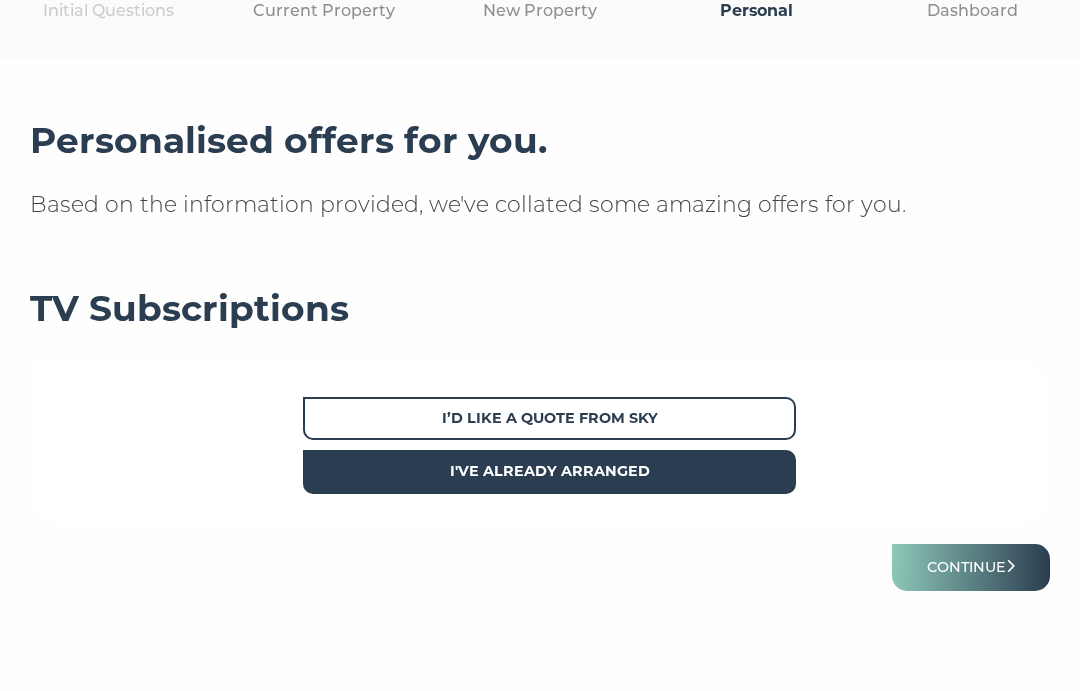 click on "Continue" at bounding box center (971, 567) 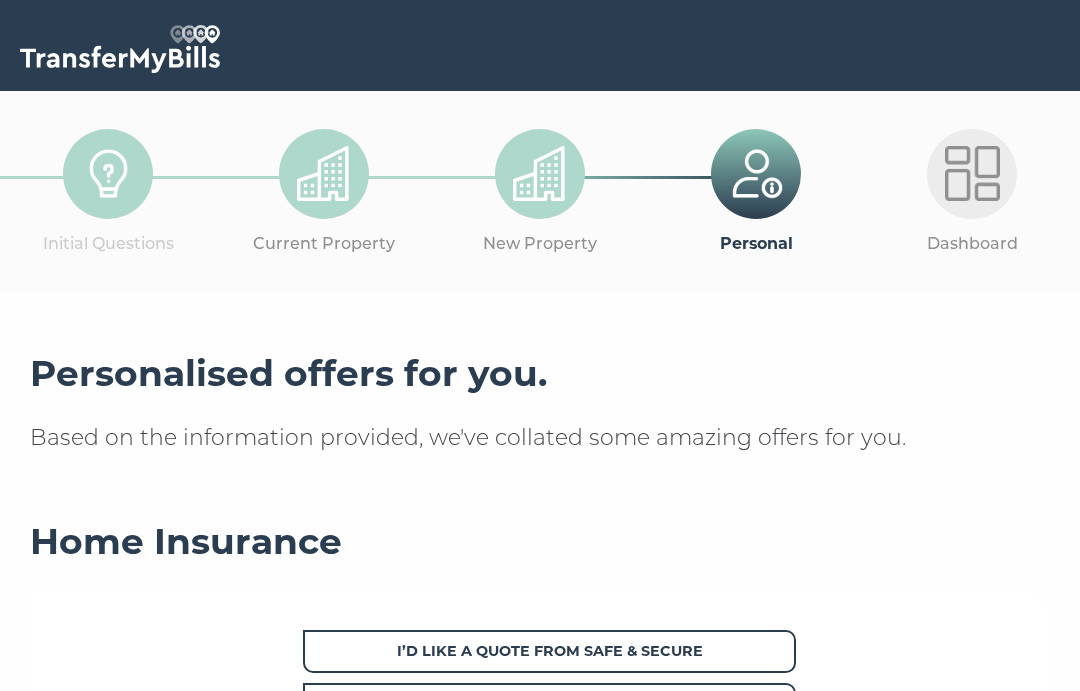 scroll, scrollTop: 0, scrollLeft: 0, axis: both 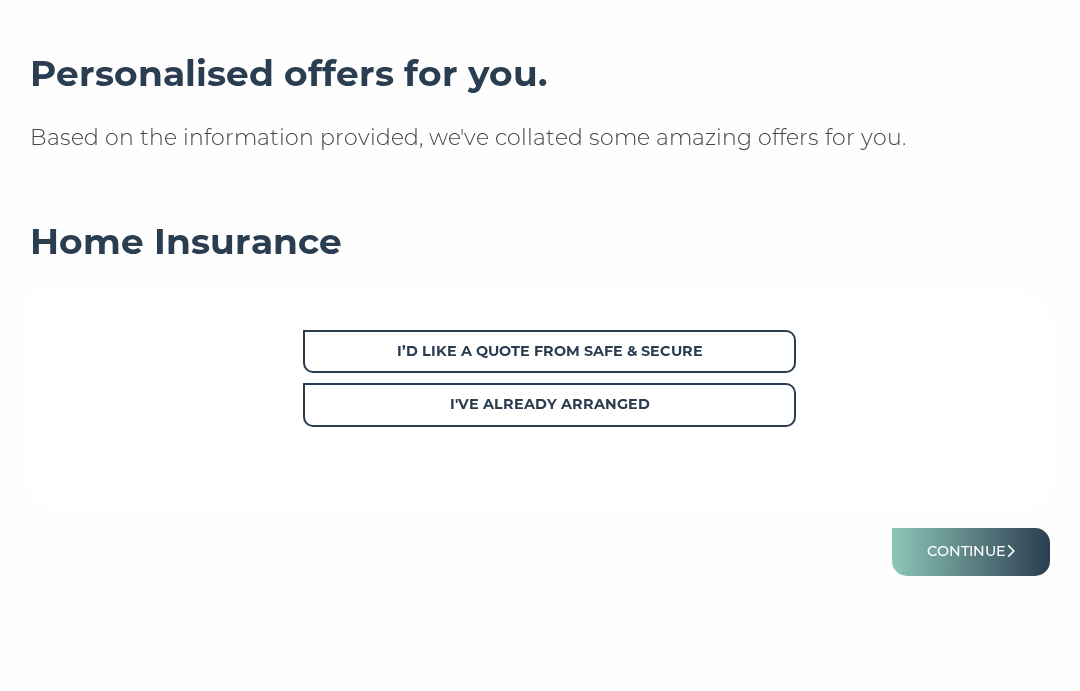 click on "I've already arranged" at bounding box center [549, 404] 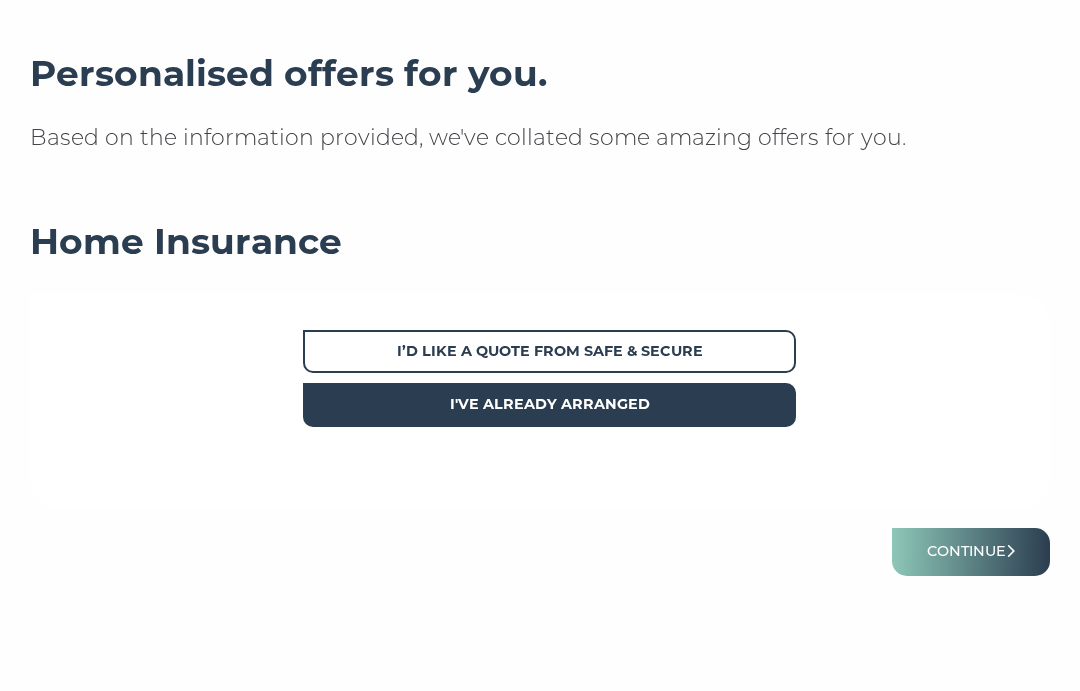 click on "Continue" at bounding box center [971, 551] 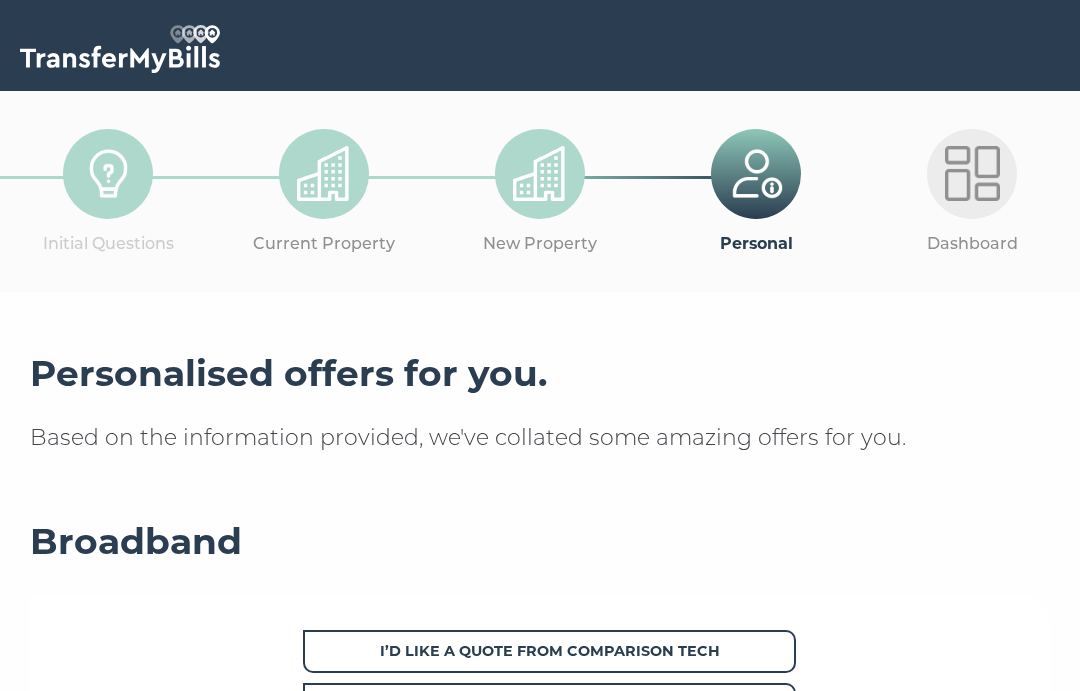 scroll, scrollTop: 0, scrollLeft: 0, axis: both 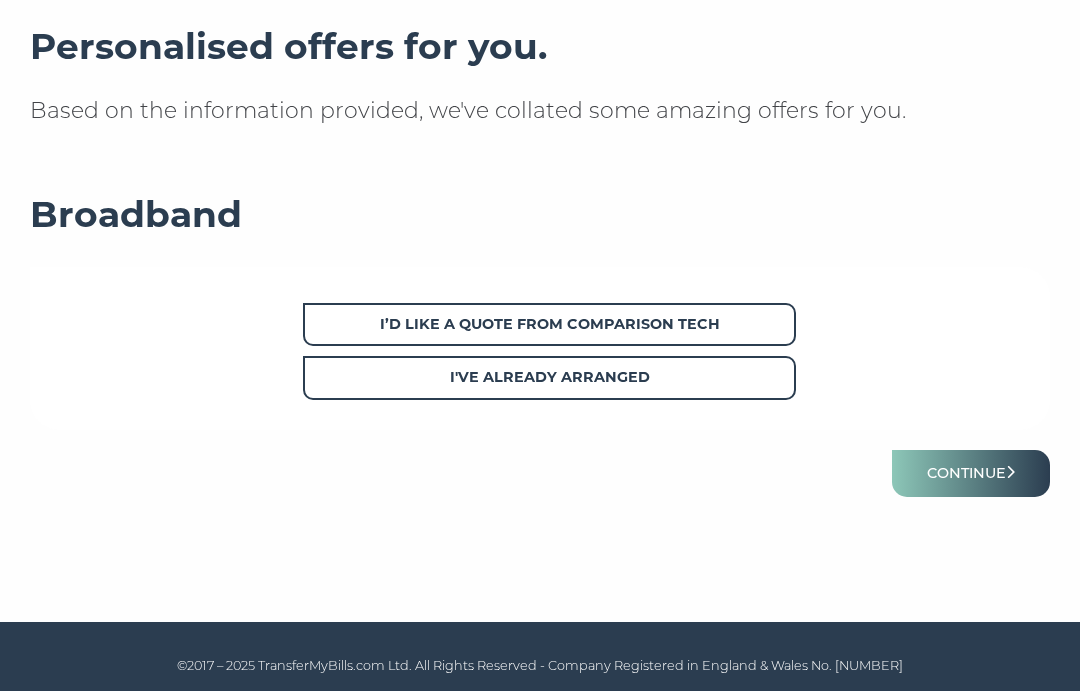 click on "I've already arranged" at bounding box center (549, 377) 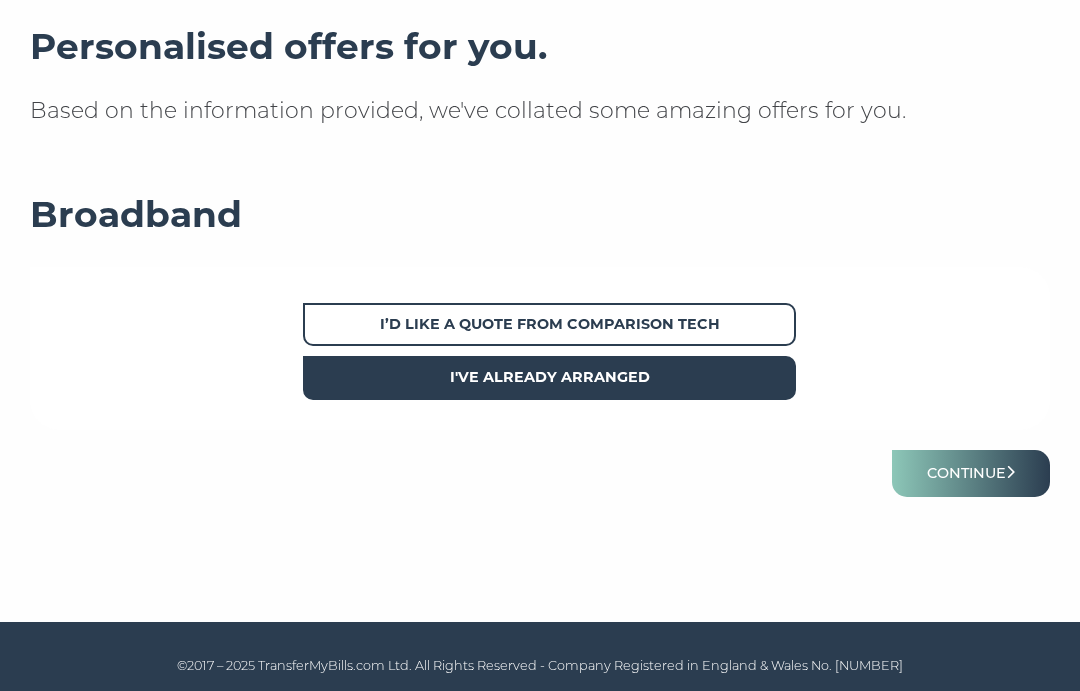 click on "Continue" at bounding box center (971, 473) 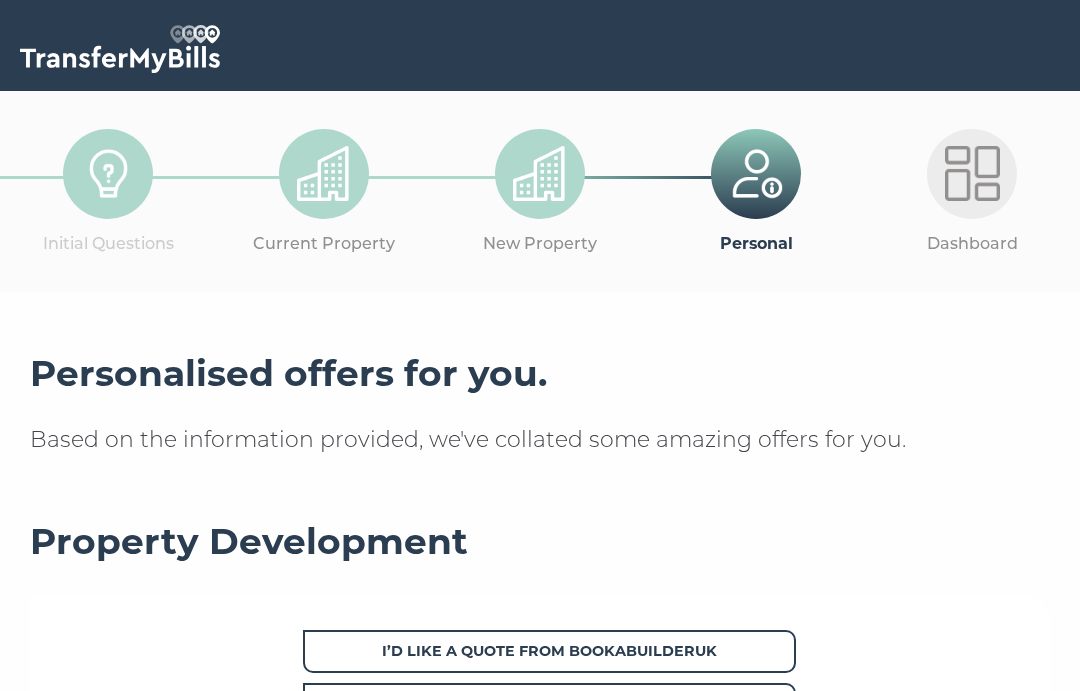 scroll, scrollTop: 0, scrollLeft: 0, axis: both 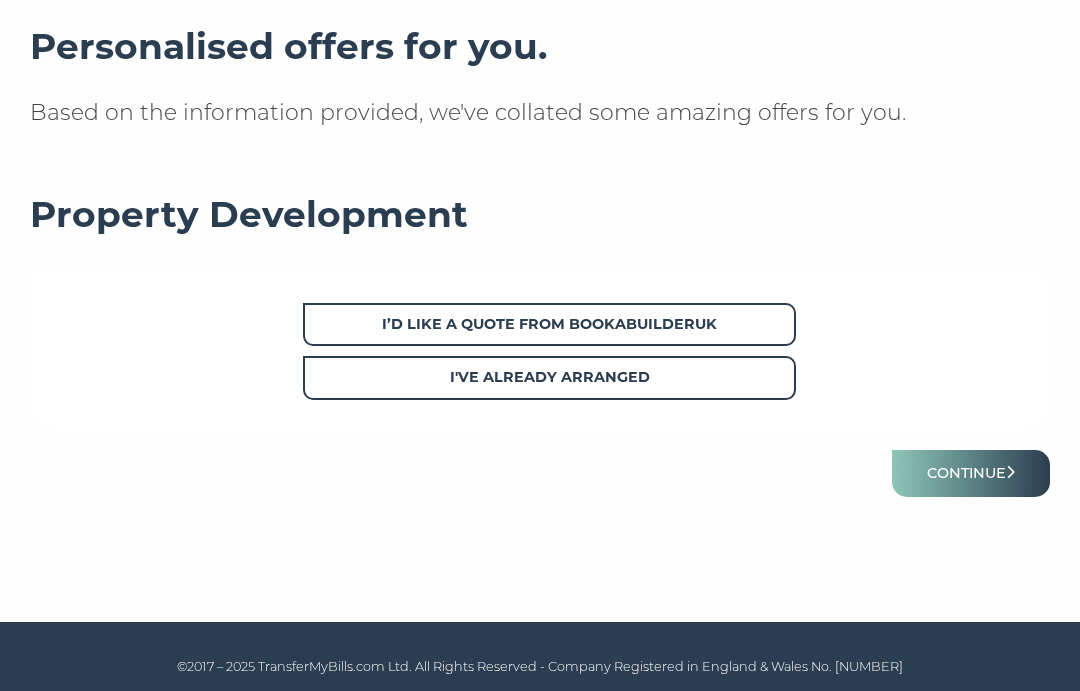 click on "I've already arranged" at bounding box center [549, 377] 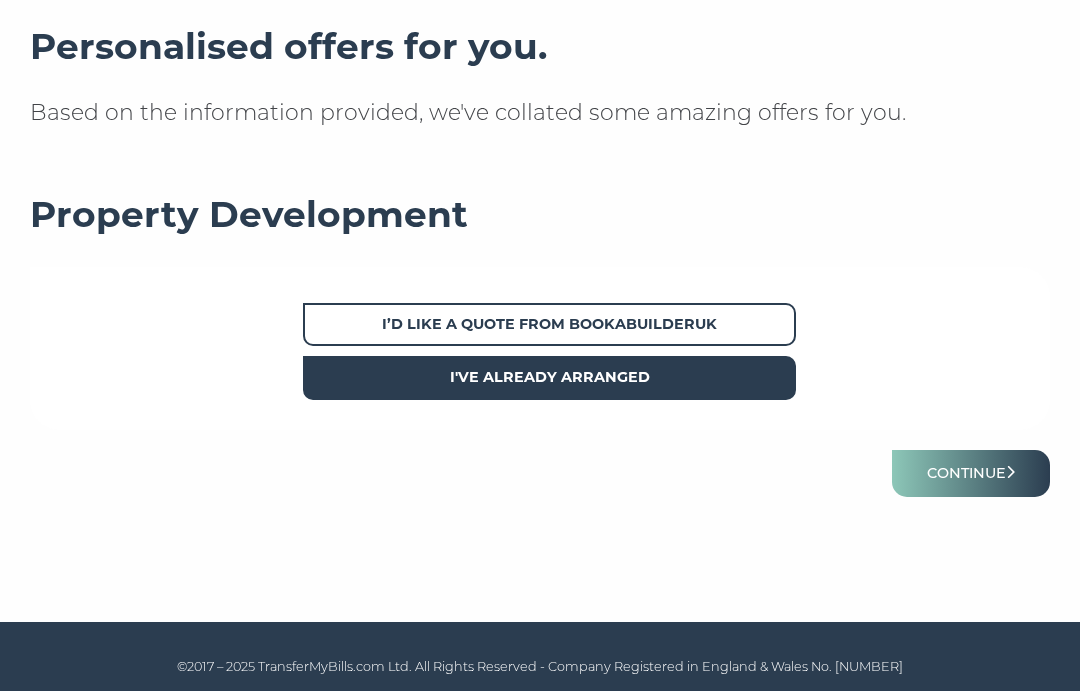 click on "Continue" at bounding box center (971, 473) 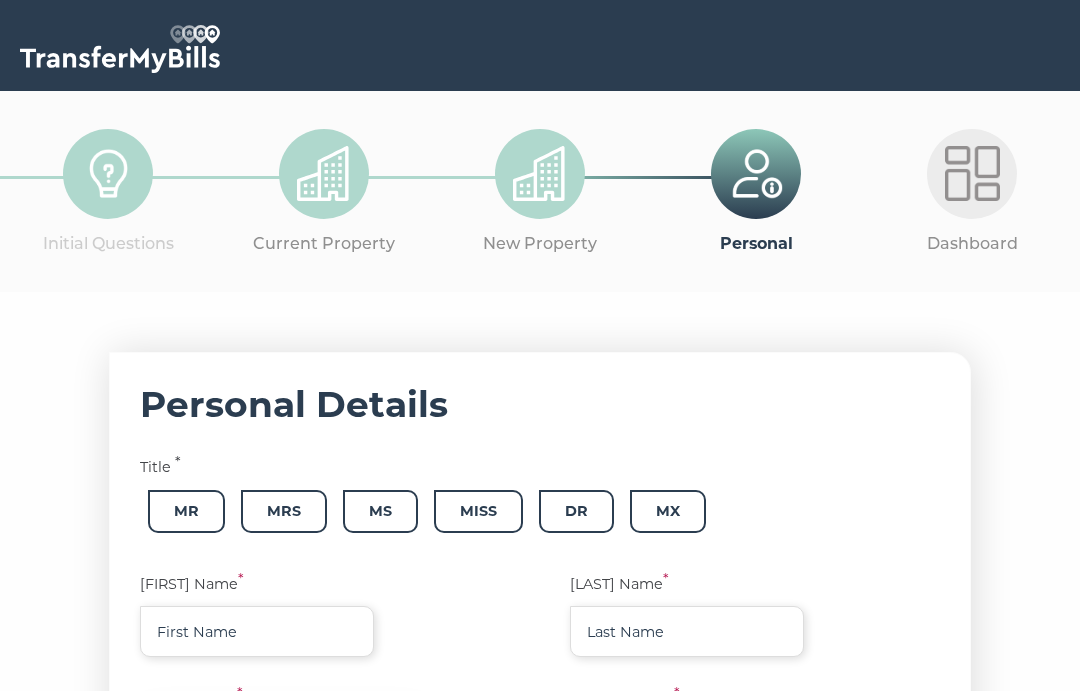 scroll, scrollTop: 0, scrollLeft: 0, axis: both 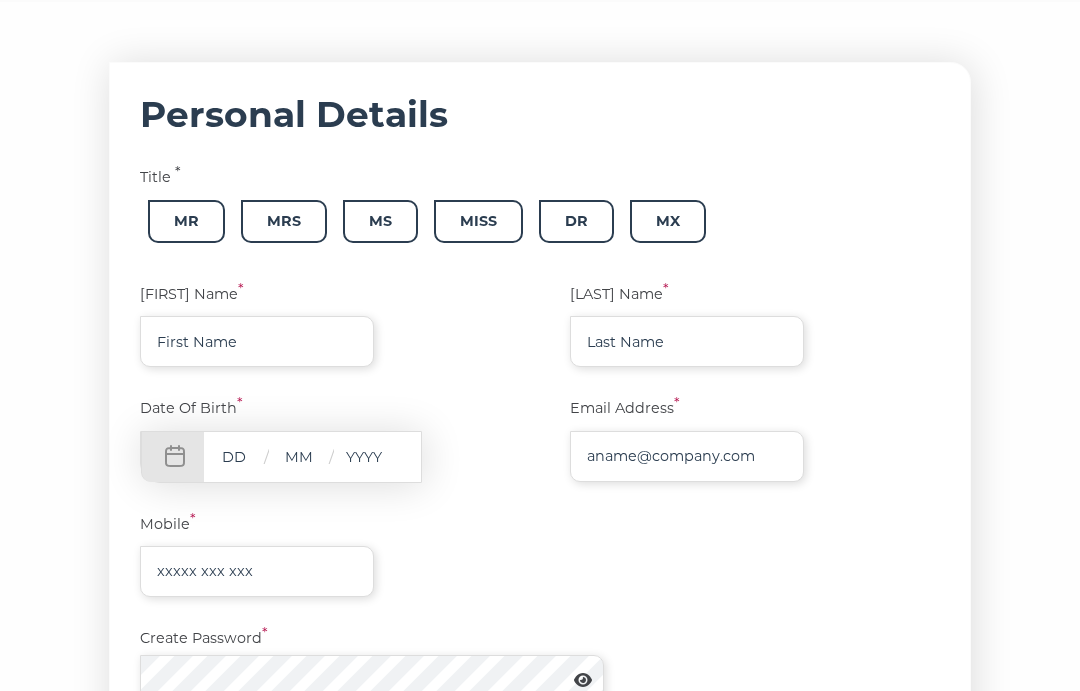 click on "Mrs" at bounding box center [284, 222] 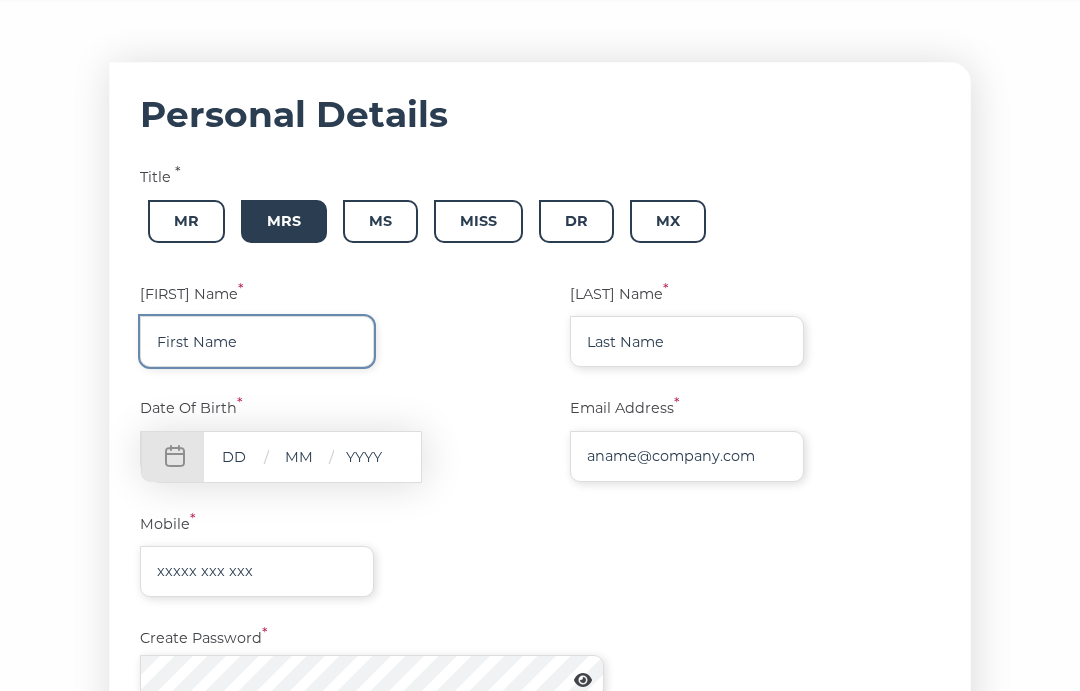click at bounding box center (257, 342) 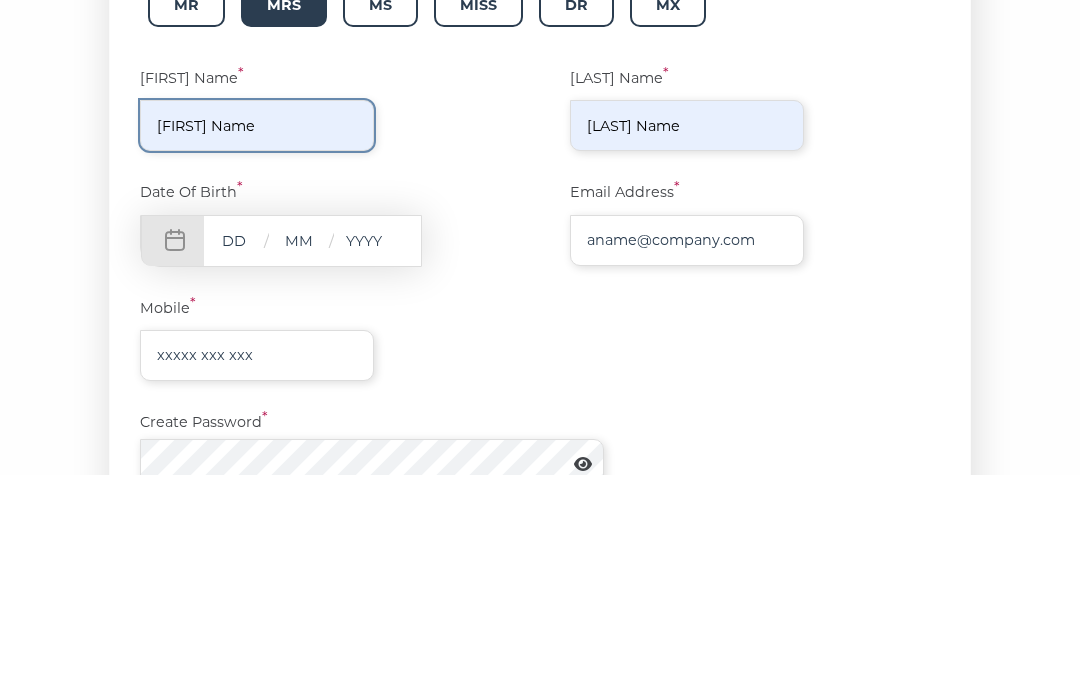 scroll, scrollTop: 506, scrollLeft: 0, axis: vertical 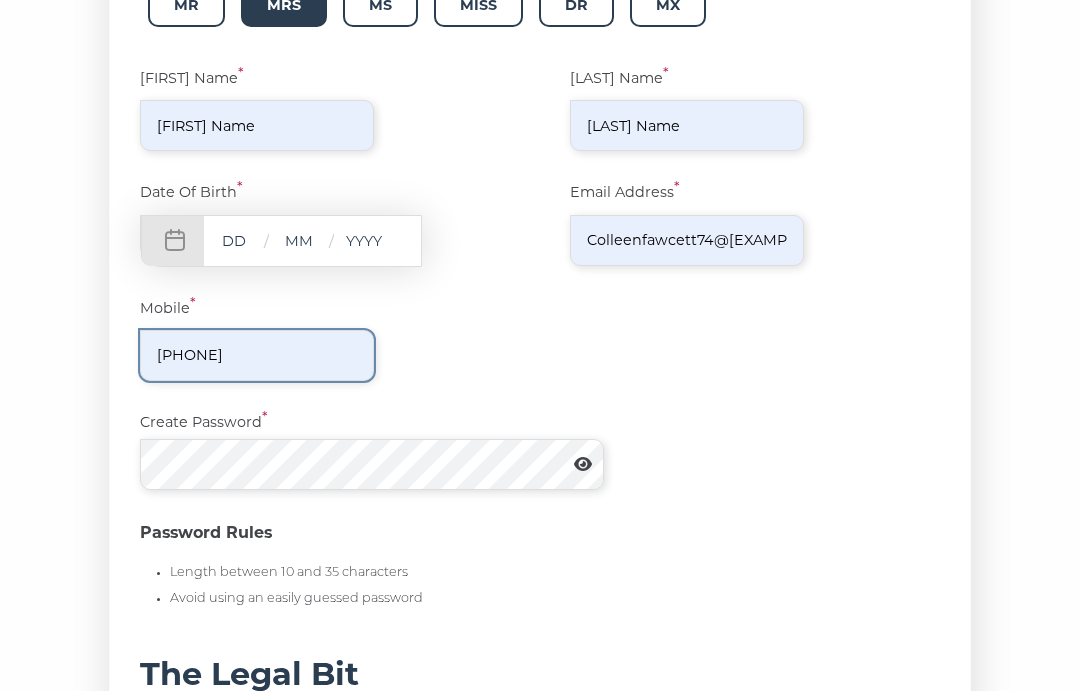 click on "[PHONE]" at bounding box center [257, 355] 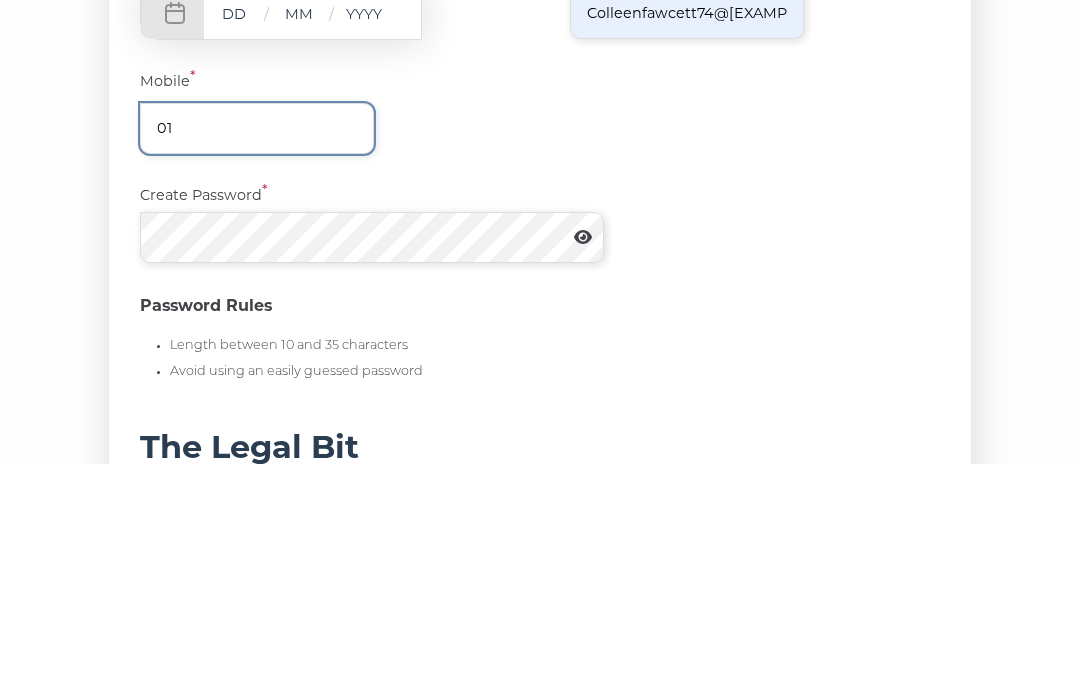 type on "0" 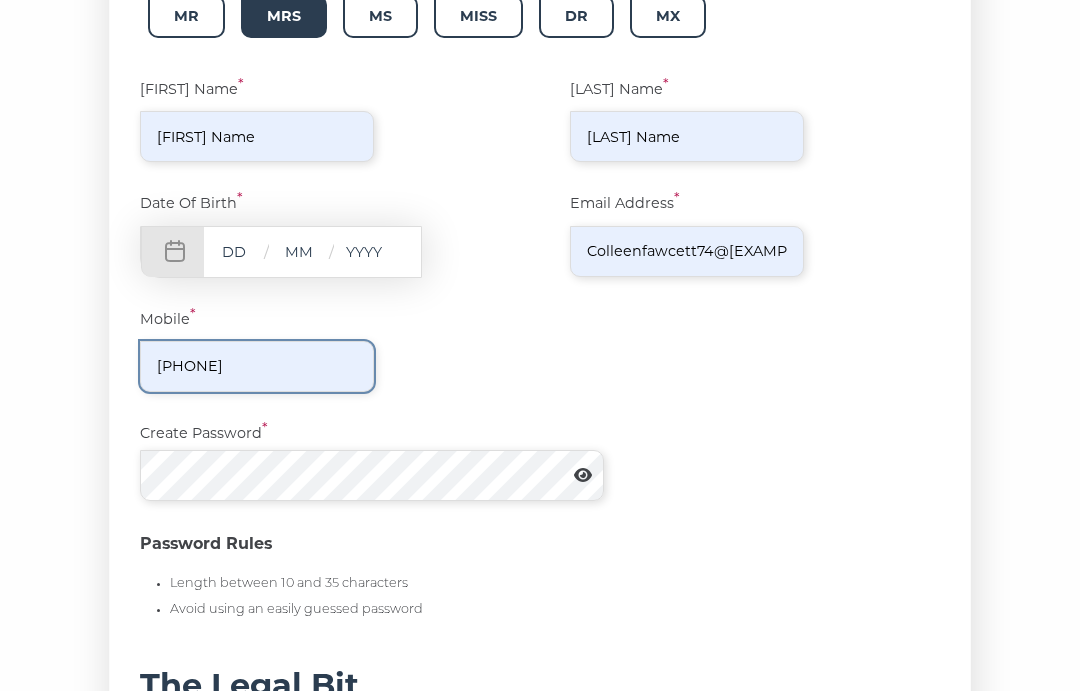 scroll, scrollTop: 491, scrollLeft: 0, axis: vertical 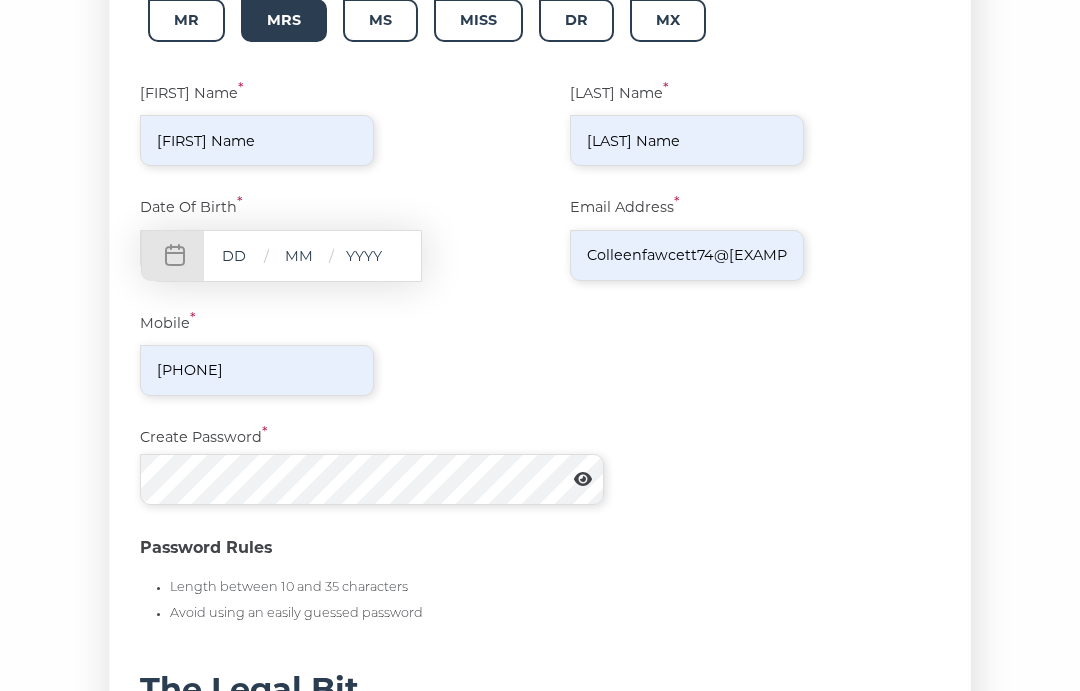click at bounding box center [234, 255] 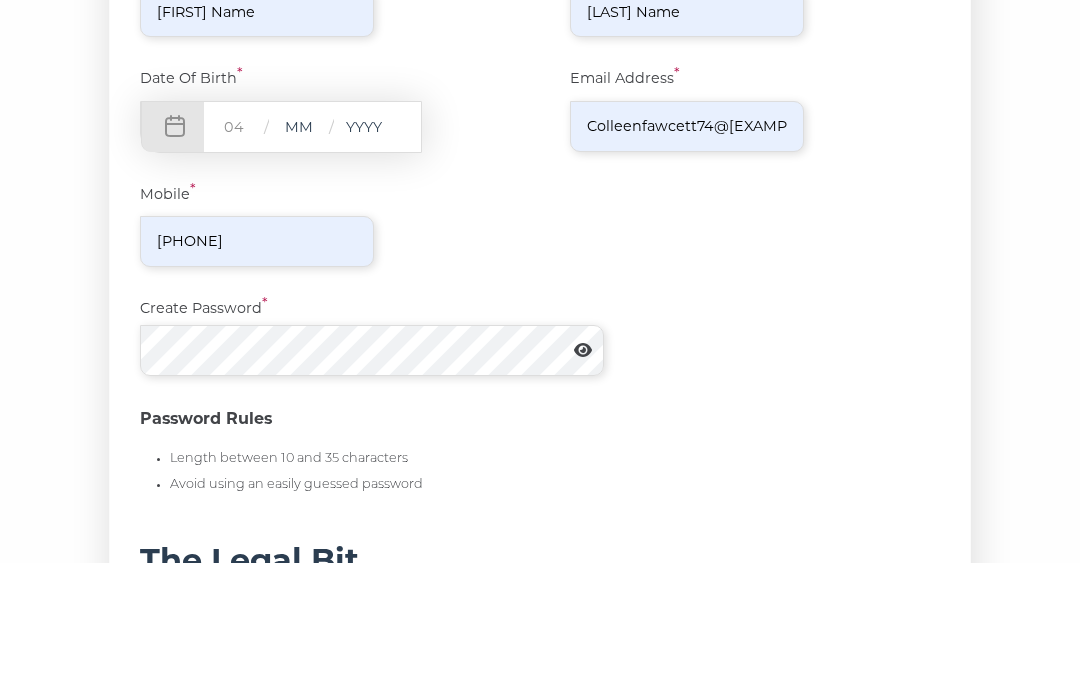 type on "04" 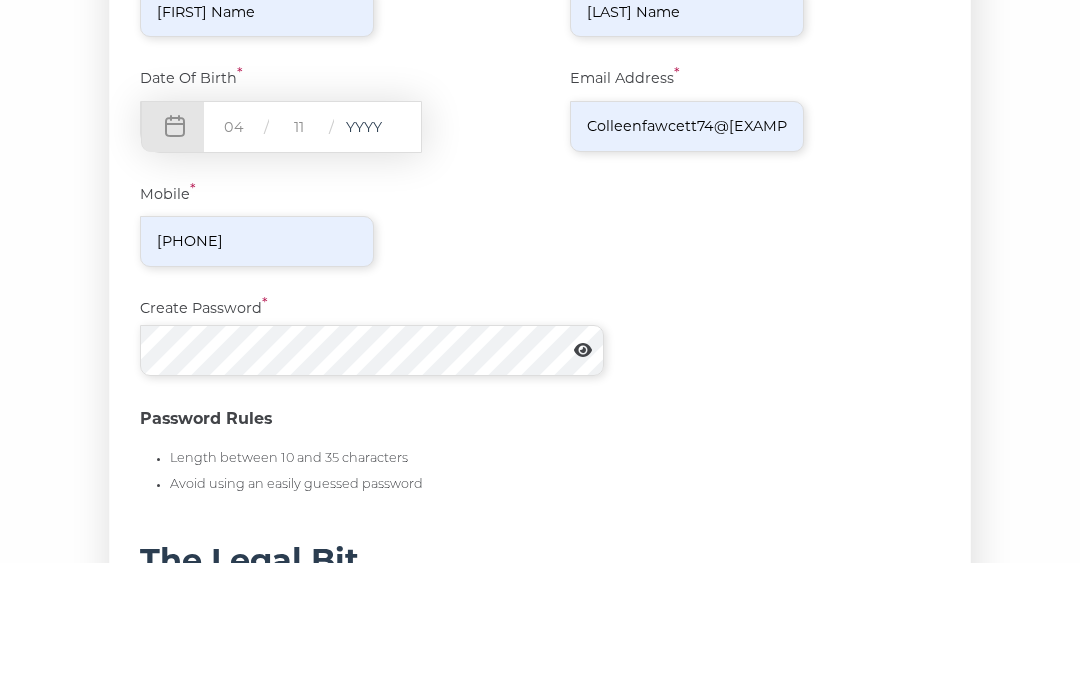 type on "11" 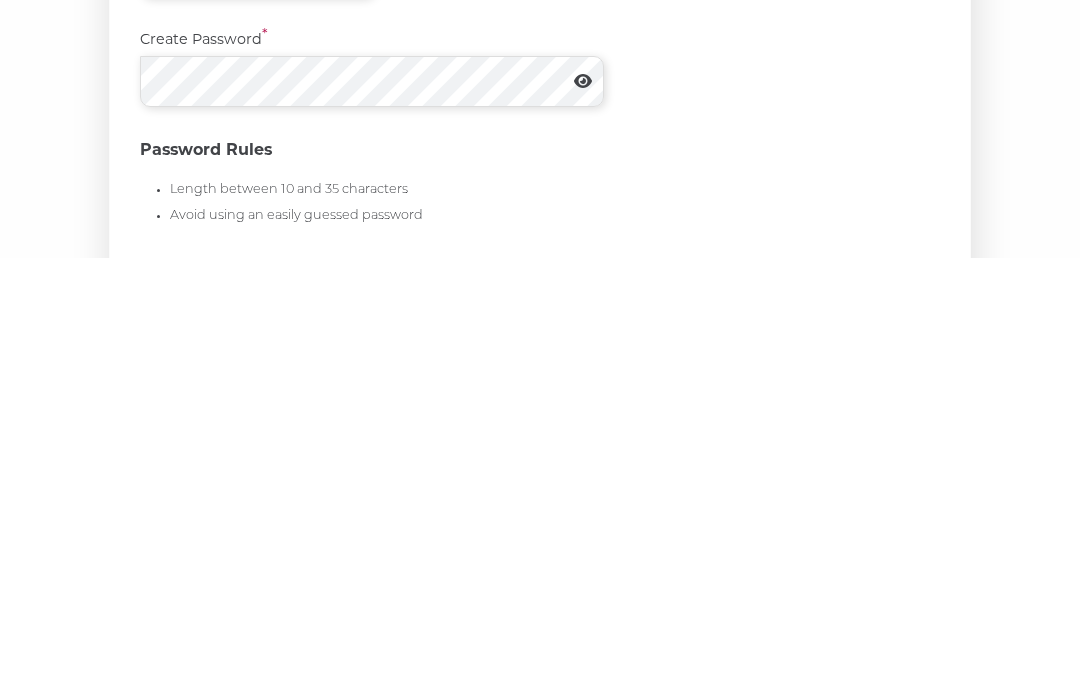 type on "1952" 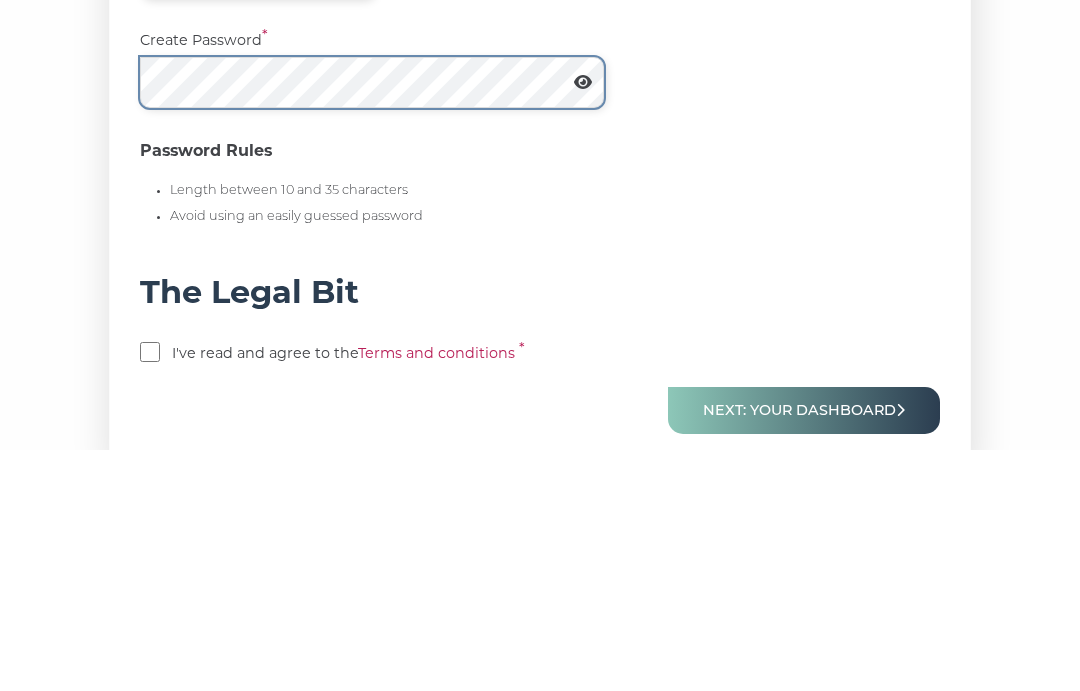scroll, scrollTop: 690, scrollLeft: 0, axis: vertical 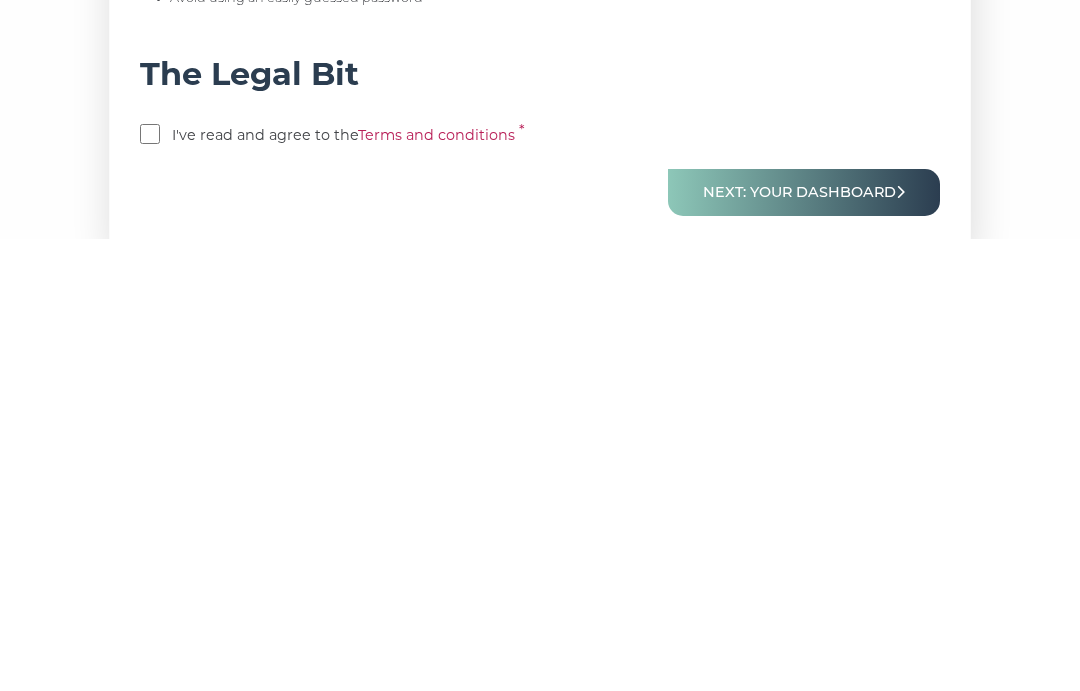 click on "Next: Your Dashboard" at bounding box center (804, 644) 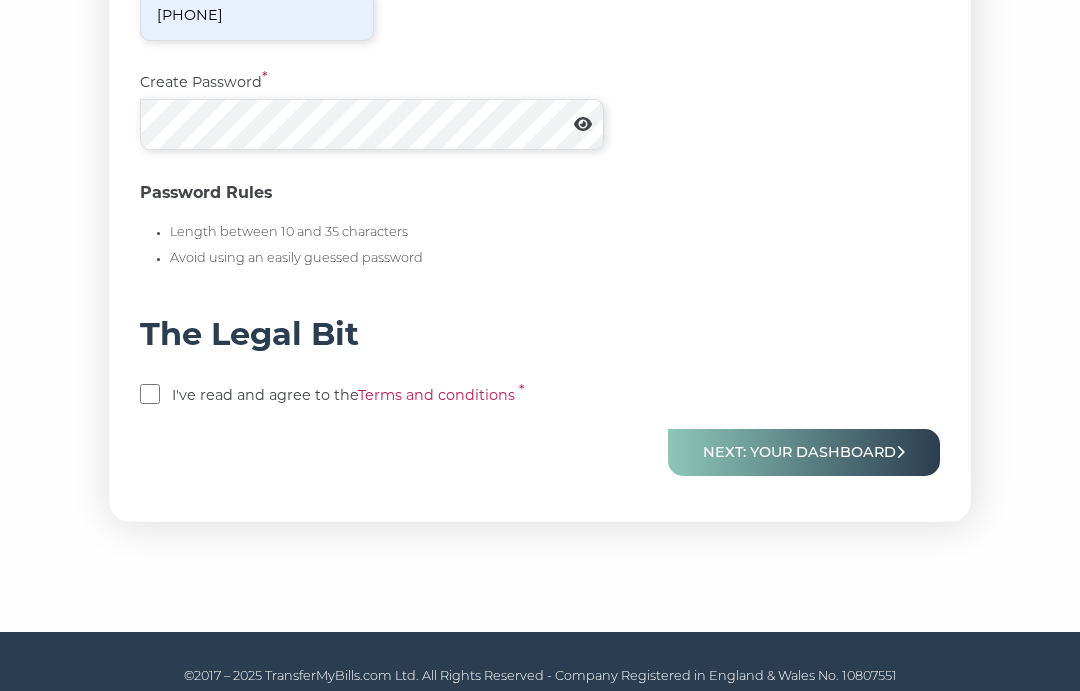 click at bounding box center (150, 394) 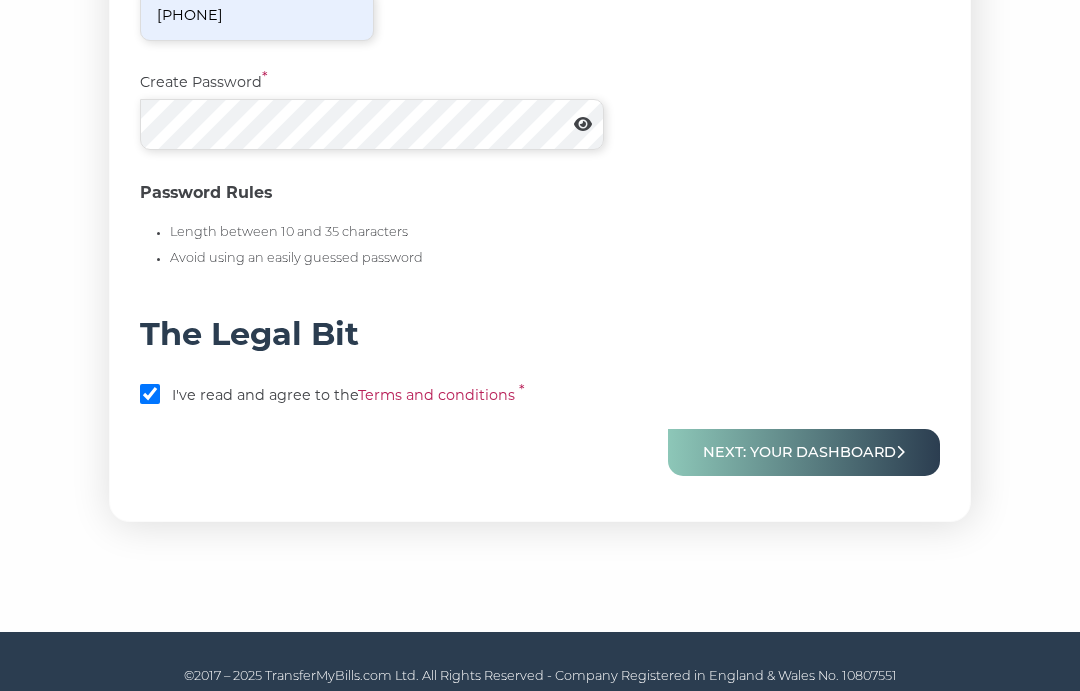click on "Next: Your Dashboard" at bounding box center (804, 452) 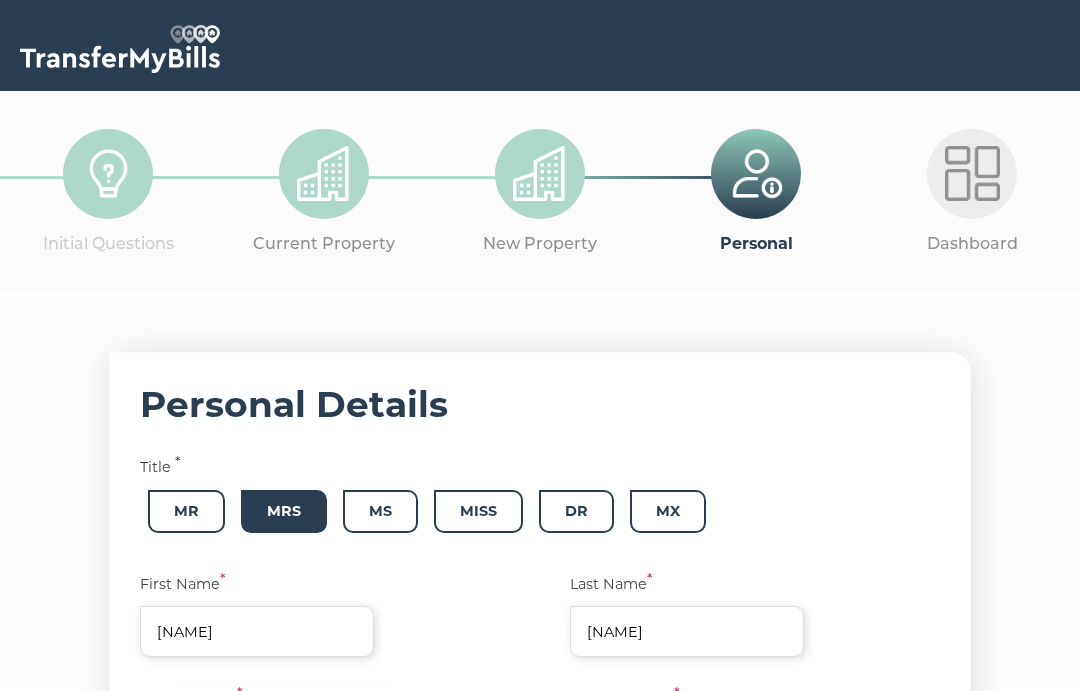 scroll, scrollTop: 0, scrollLeft: 0, axis: both 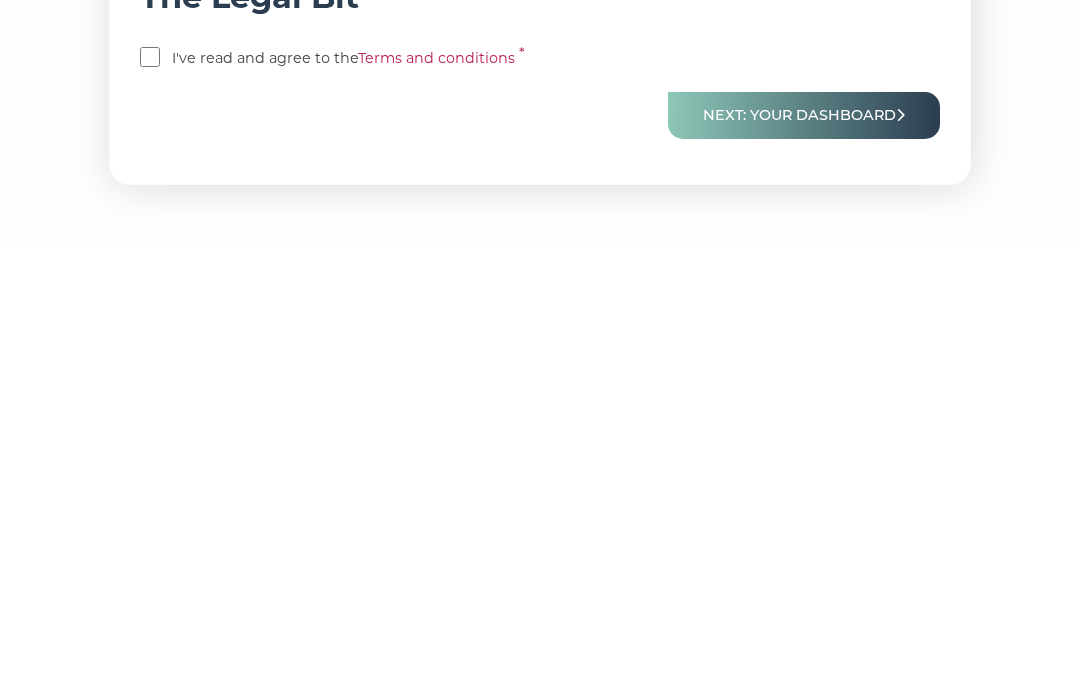 click on "Next: Your Dashboard" at bounding box center (804, 557) 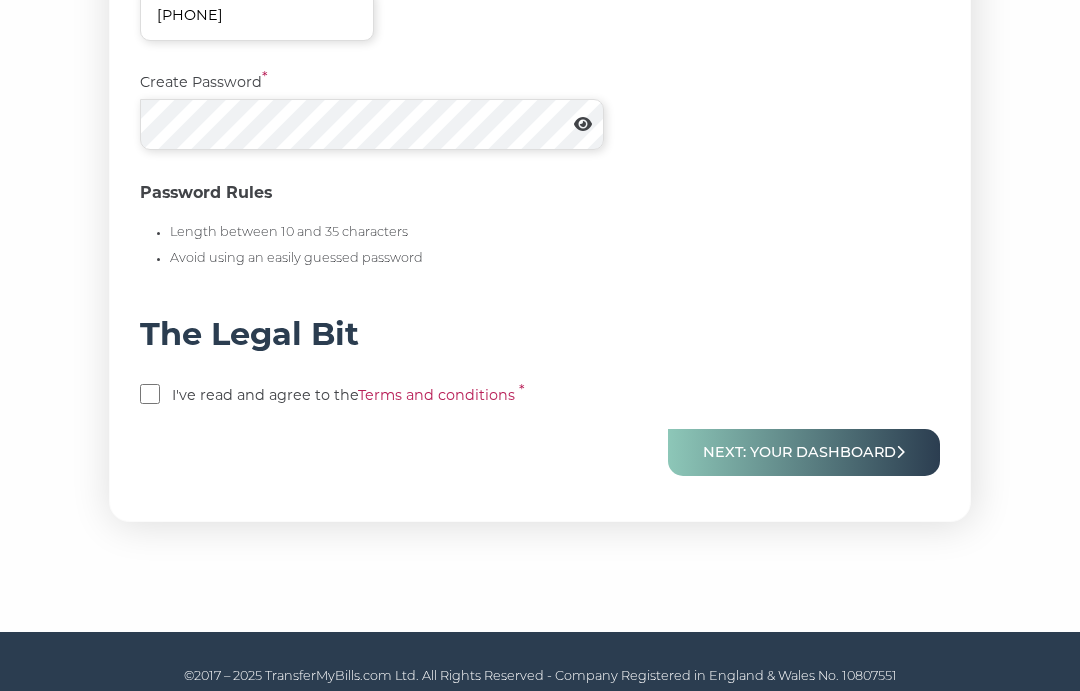 click at bounding box center (150, 394) 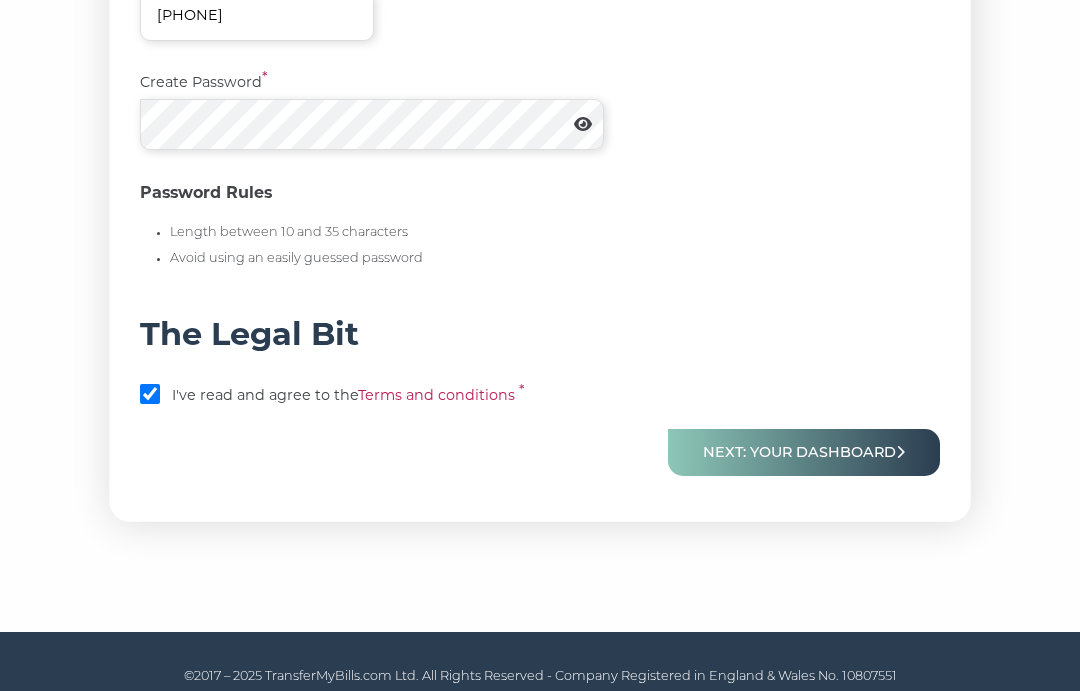 click on "Next: Your Dashboard" at bounding box center [804, 452] 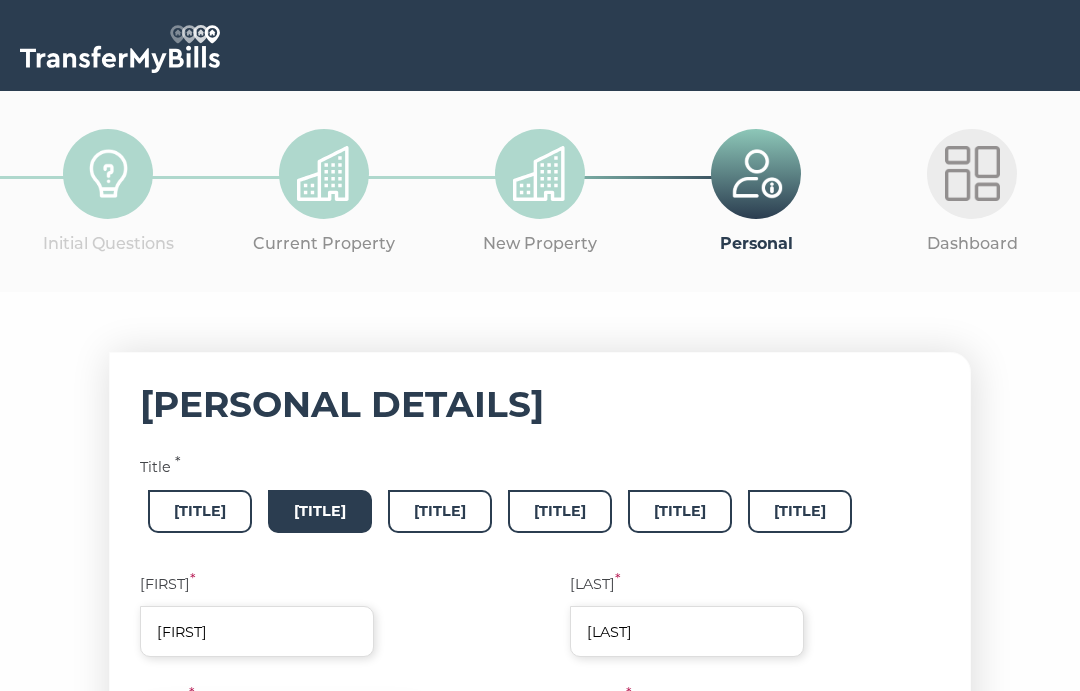 scroll, scrollTop: 0, scrollLeft: 0, axis: both 